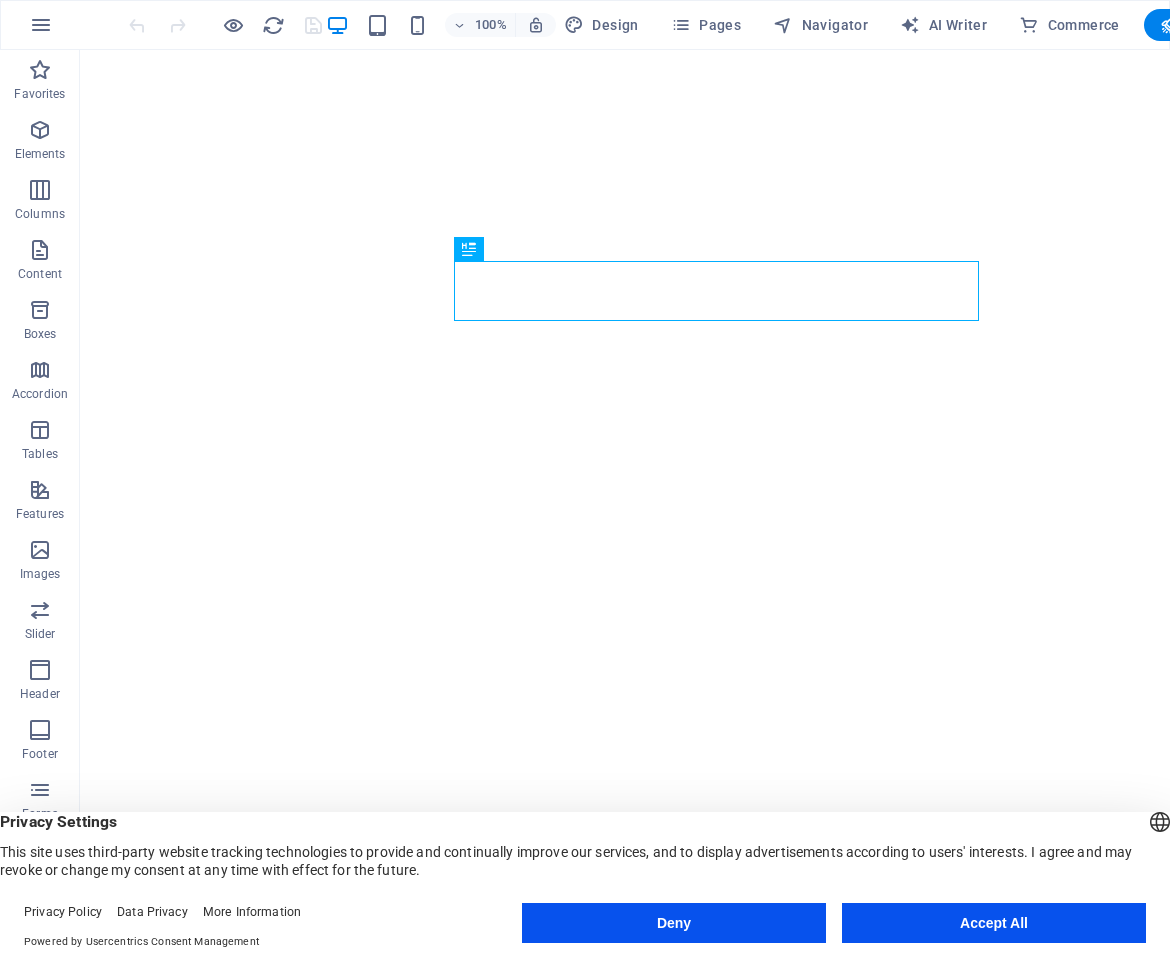 scroll, scrollTop: 0, scrollLeft: 0, axis: both 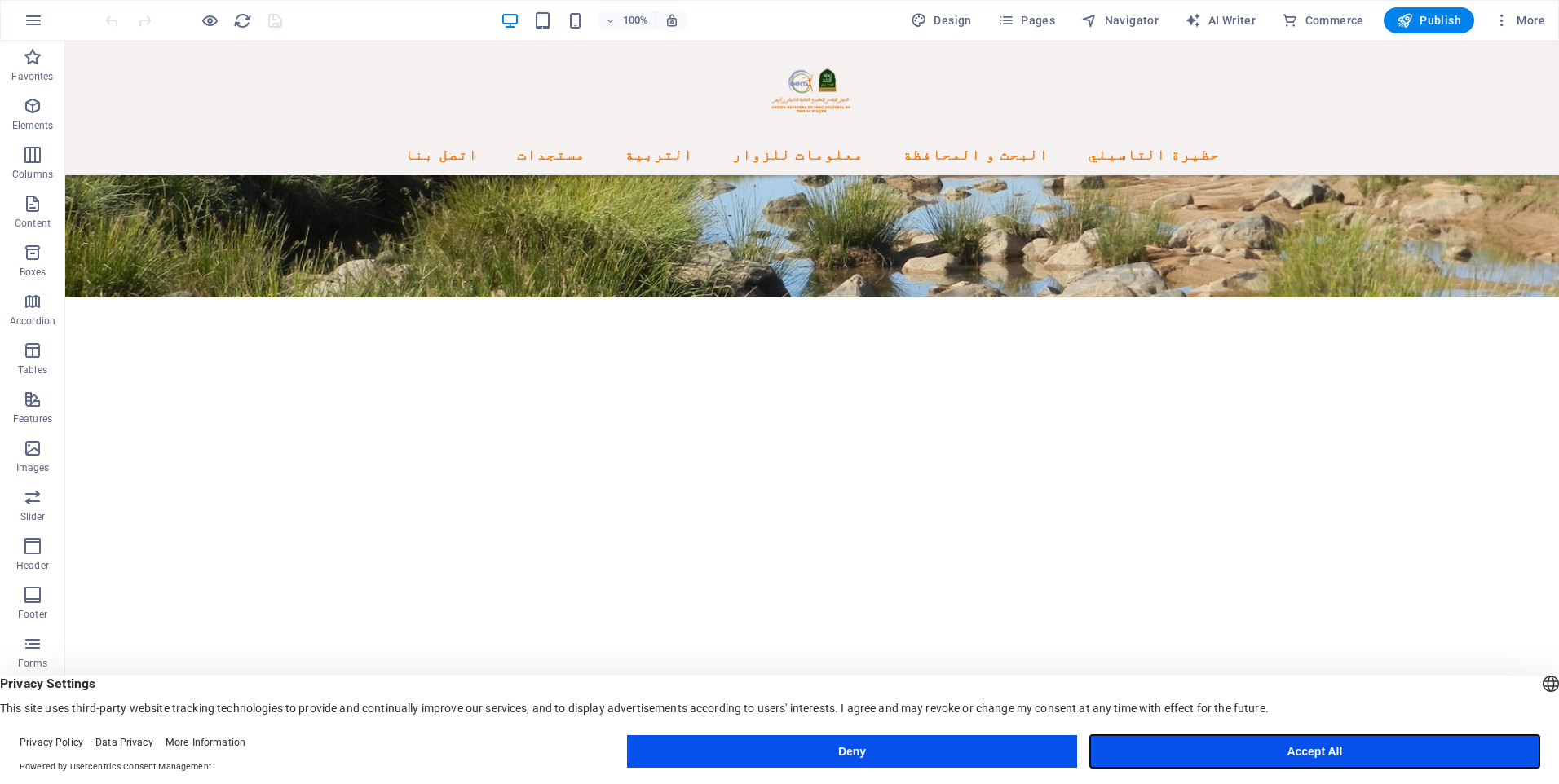 click on "Accept All" at bounding box center [1314, 751] 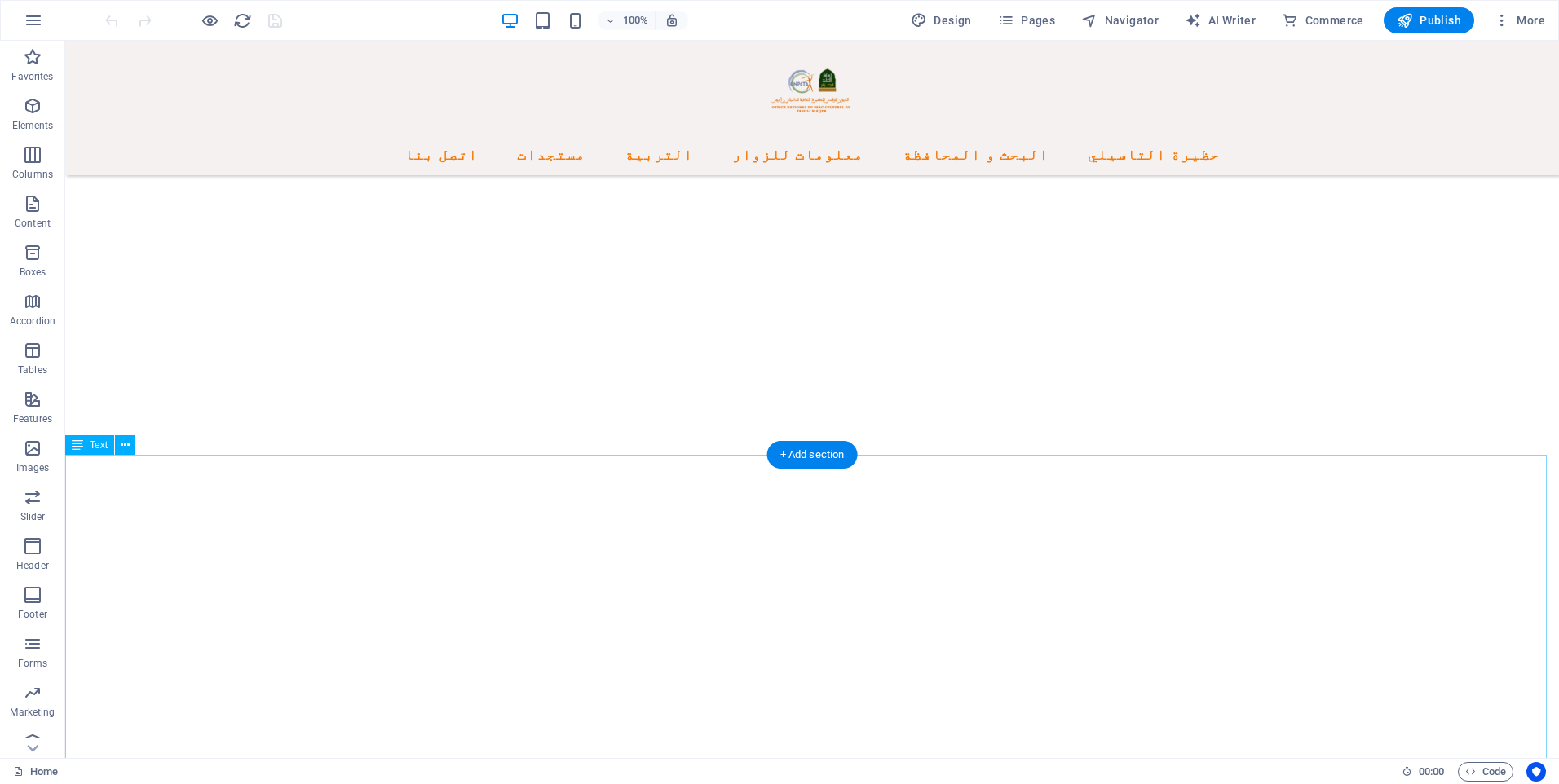 scroll, scrollTop: 570, scrollLeft: 0, axis: vertical 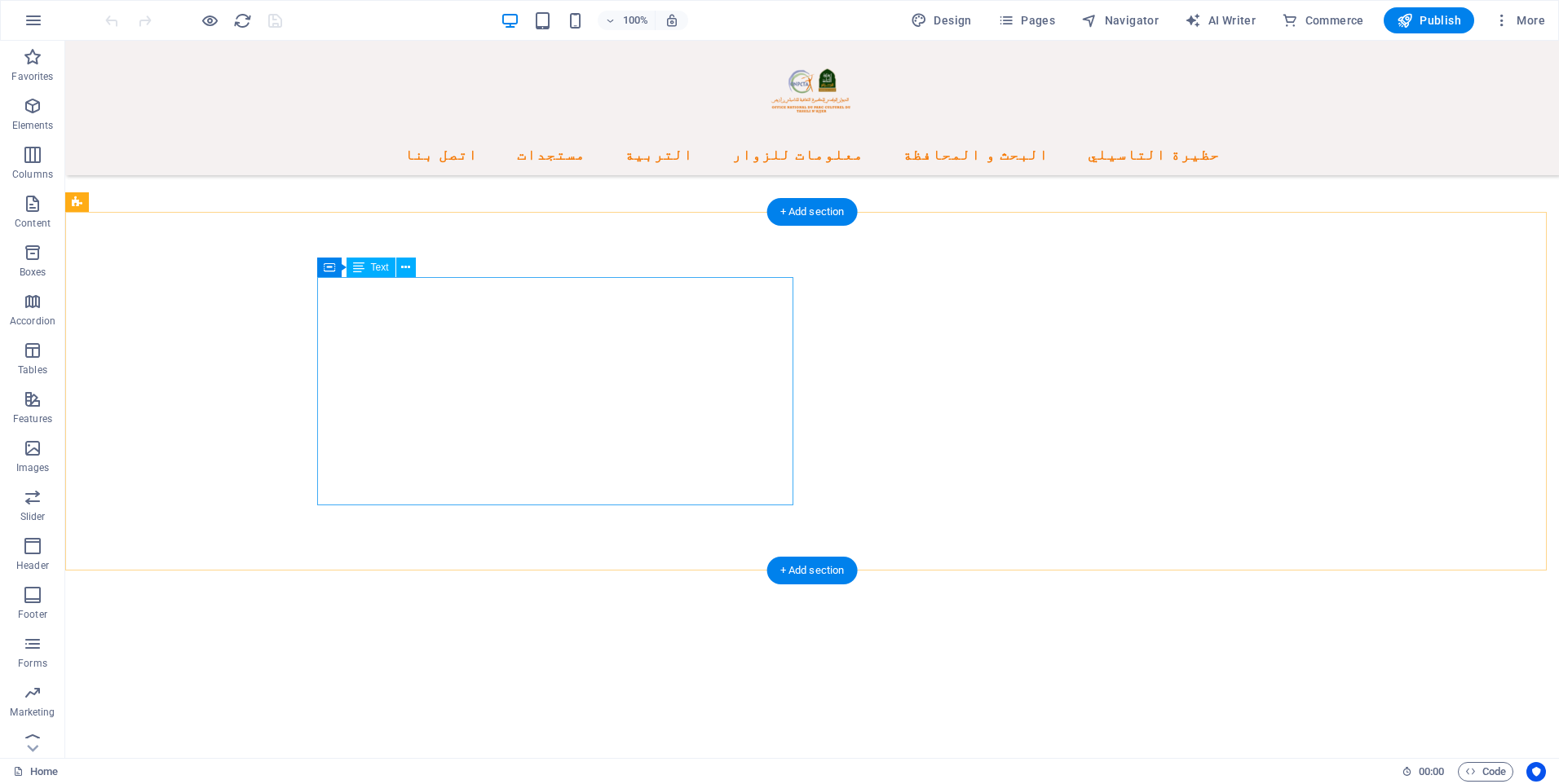 click on "تقع الحظيرة الثقافية للتاسيلي ن ا زجر بولايتي [CITY] و [CITY] على بعد 2000 كلم من سواحل البحر الابيض المتوسط وتشمل كل الهضبات التي تدعى "تاسيلي" والكثبان الرملية التي تحيط به وهي تتربع على مساحة 138000 كلم. تأسست عام 1972 على جزء من هضبة التاسيلي ثم تمت إعادة تهيئتها عام 1987 لتشمل كل التكوينات الرسوبية المشكلة للهضبة، وفي سنة 2012 تم توسيعها وإعادة تسميتها بالحظيرة الثقافية للتاسيلي ن أزجر تماشيا مع قانون التراث الثقافي." at bounding box center [574, 1020] 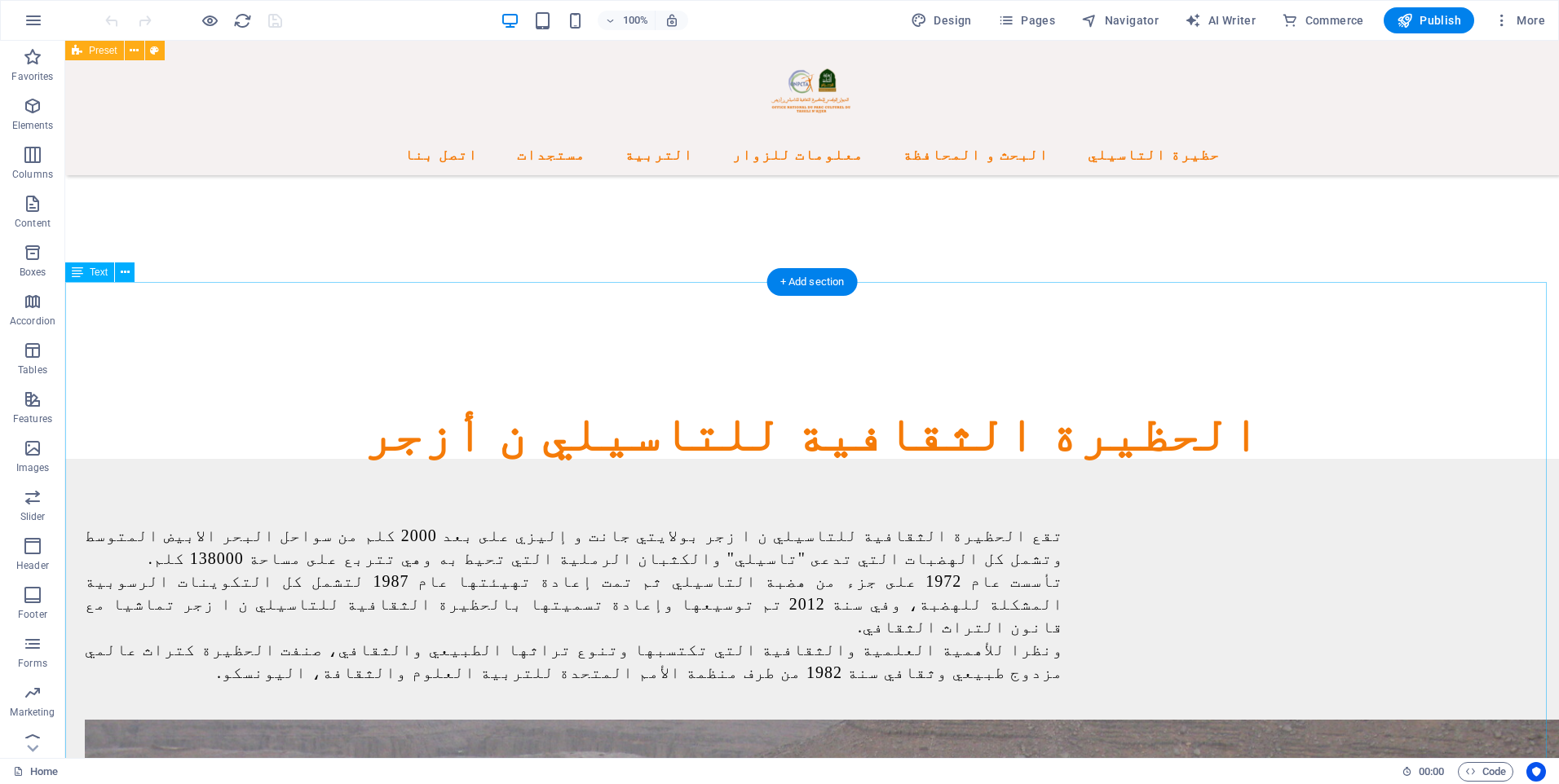 scroll, scrollTop: 896, scrollLeft: 0, axis: vertical 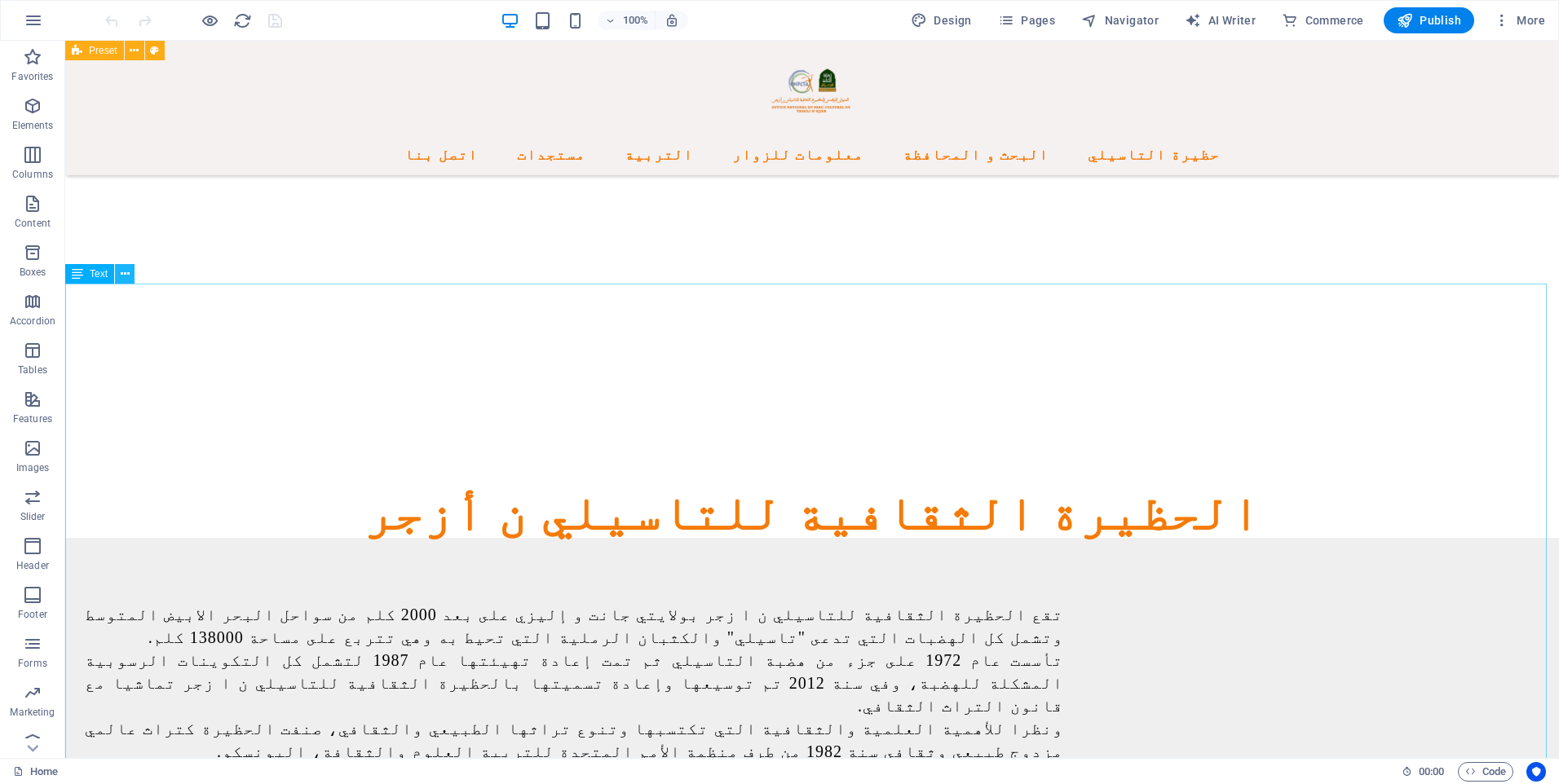 click at bounding box center [125, 274] 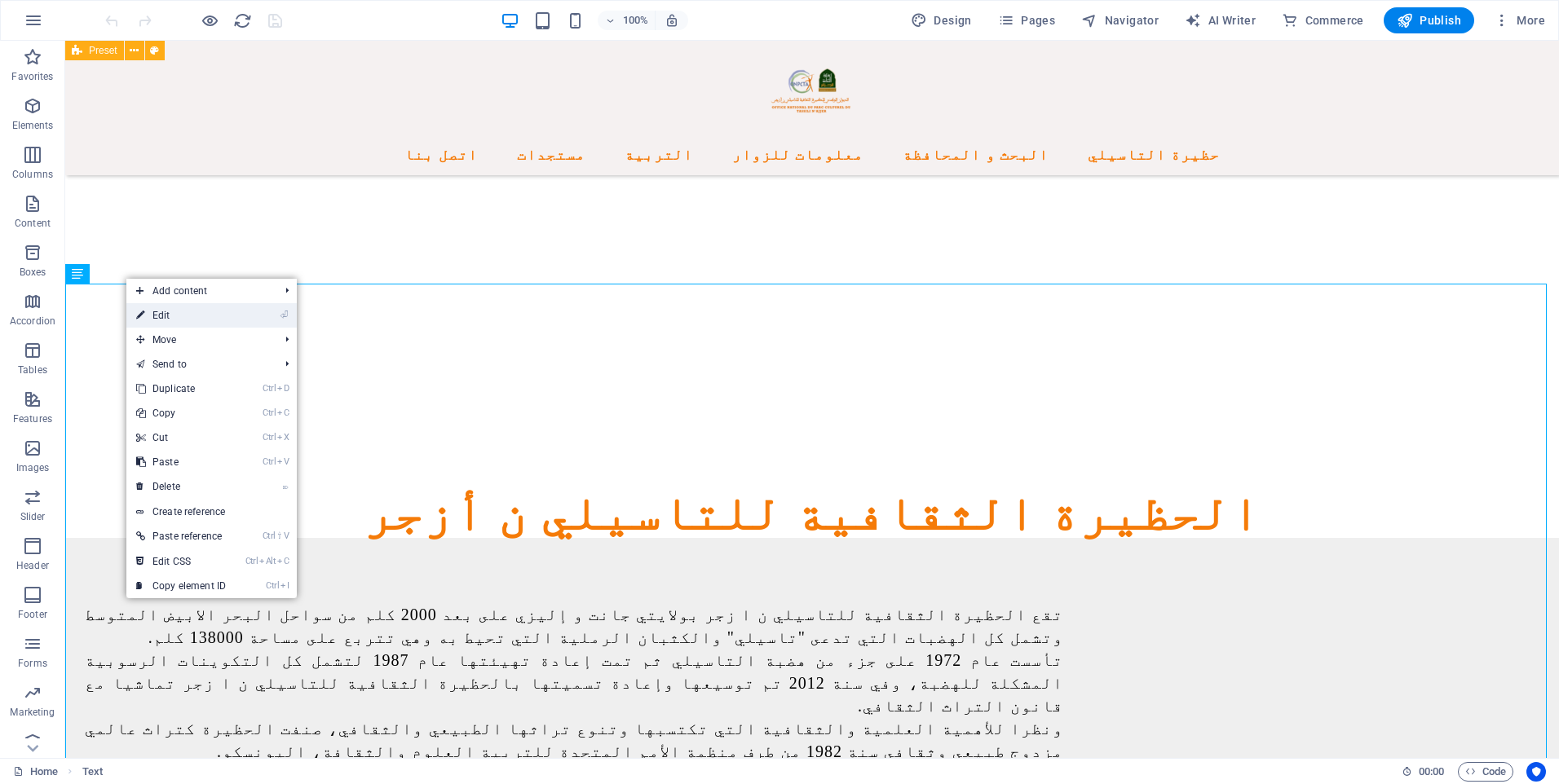 click at bounding box center [140, 315] 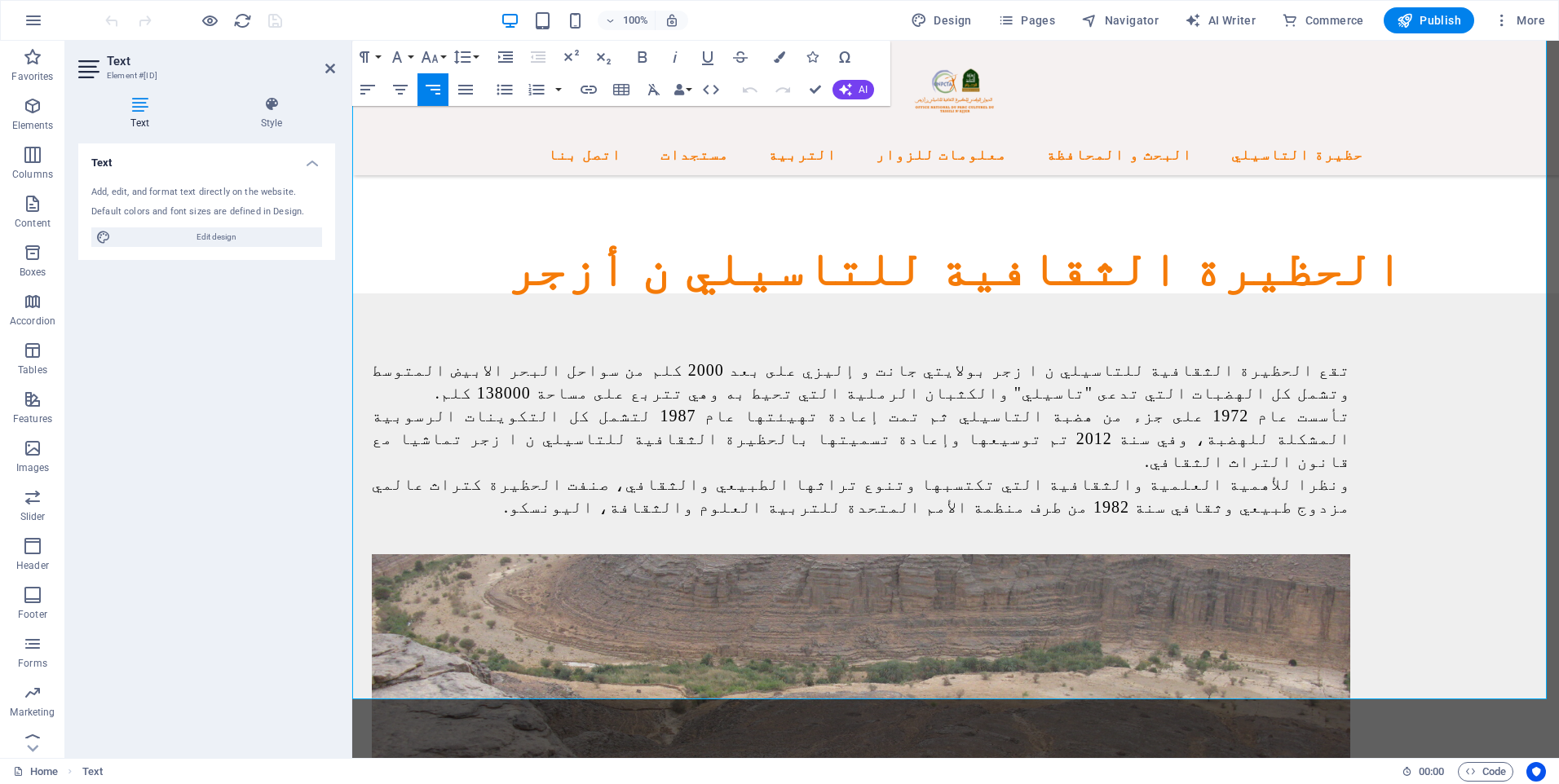 scroll, scrollTop: 1222, scrollLeft: 0, axis: vertical 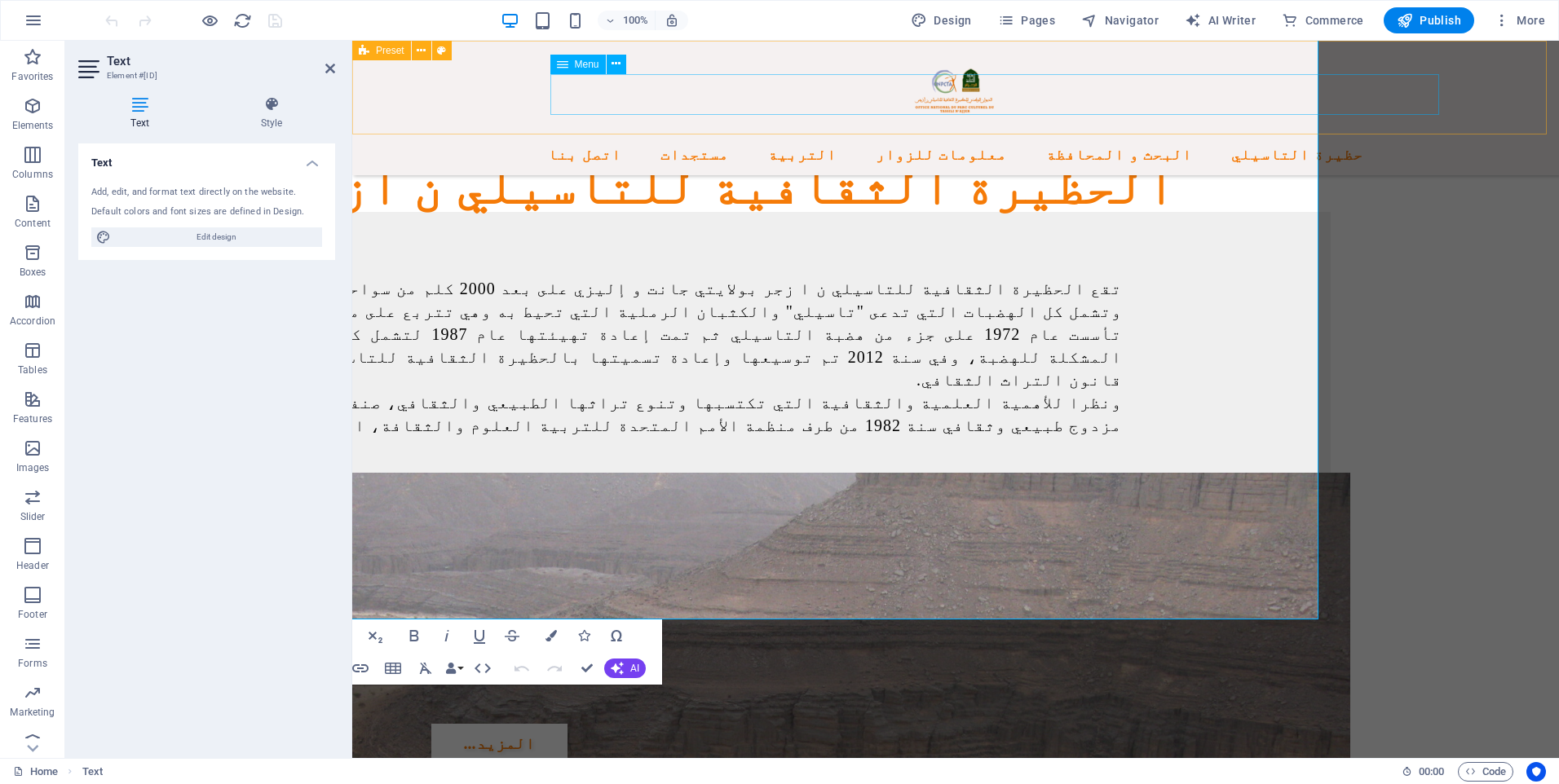 drag, startPoint x: 1470, startPoint y: 602, endPoint x: 1313, endPoint y: 109, distance: 517.3954 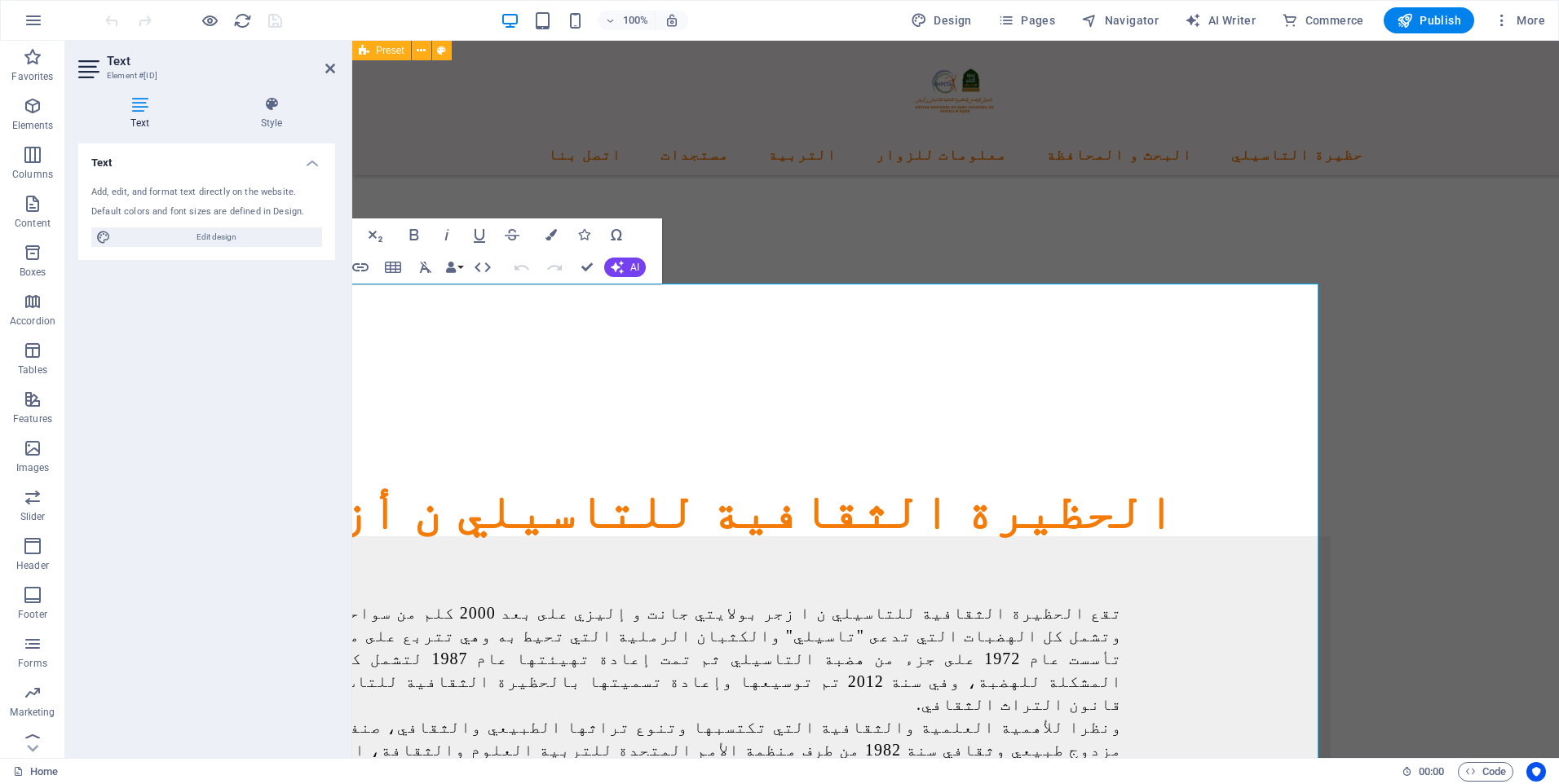 scroll, scrollTop: 896, scrollLeft: 228, axis: both 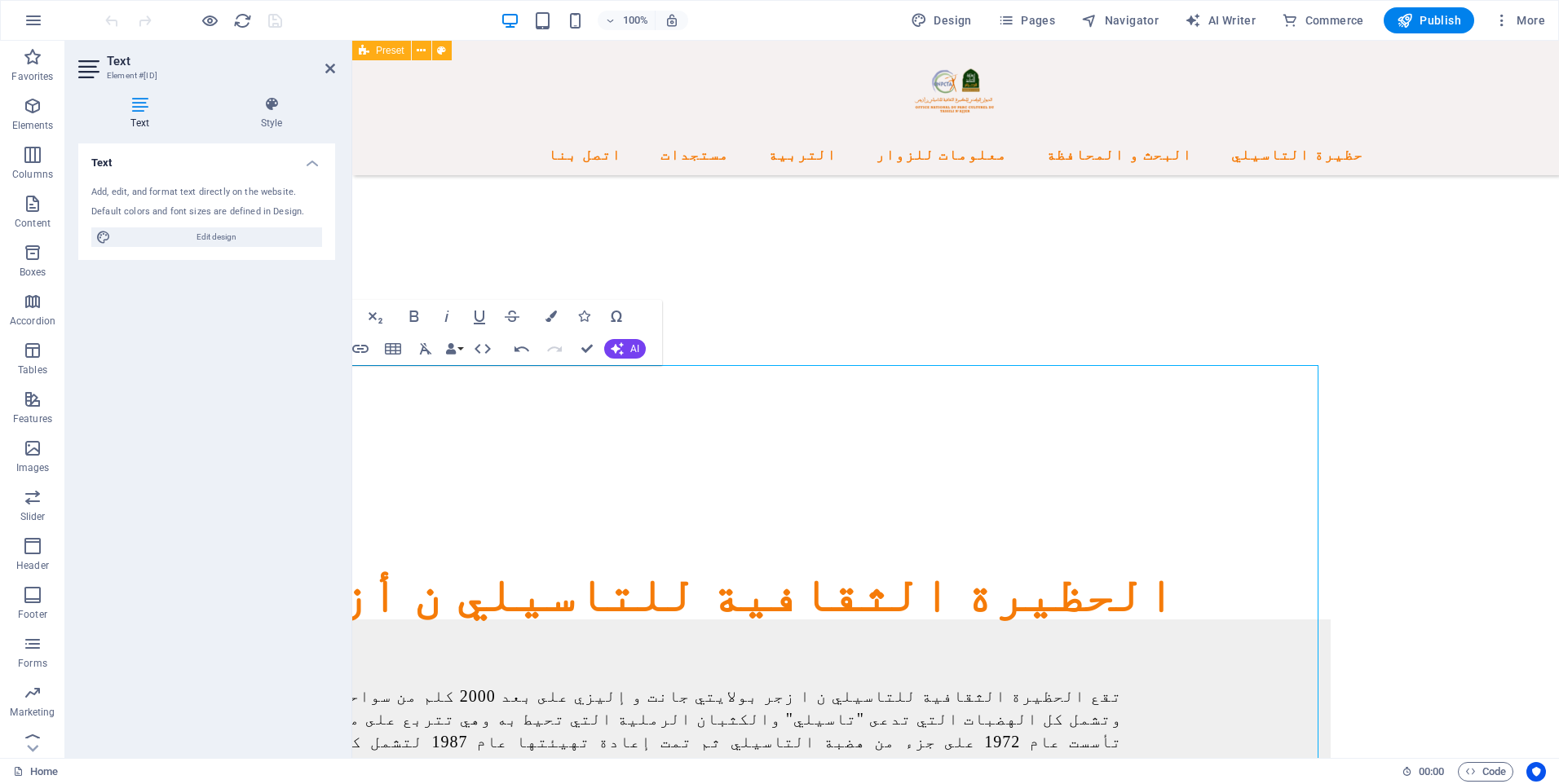 click on "تعد الحظيرة الثقافية فضاء لا يميز بين الطبيعي و الثقافي، يلاحظ و يدرك من منظور بيئي كأداة ثقافية و منجز جماعي فيإعادة تشكيل مستمر منتج تاريخي للعلاقات المشتركة بين السكان و نشاطاتهم و تصوراتهم الذهنية و البيءة التي يقاسمونها. في مكان تتراكب و تتواجه فيه الأقاليم الإدارية و التاريخية التي تديم الثاليد الثقافية السالفة." at bounding box center [727, 1270] 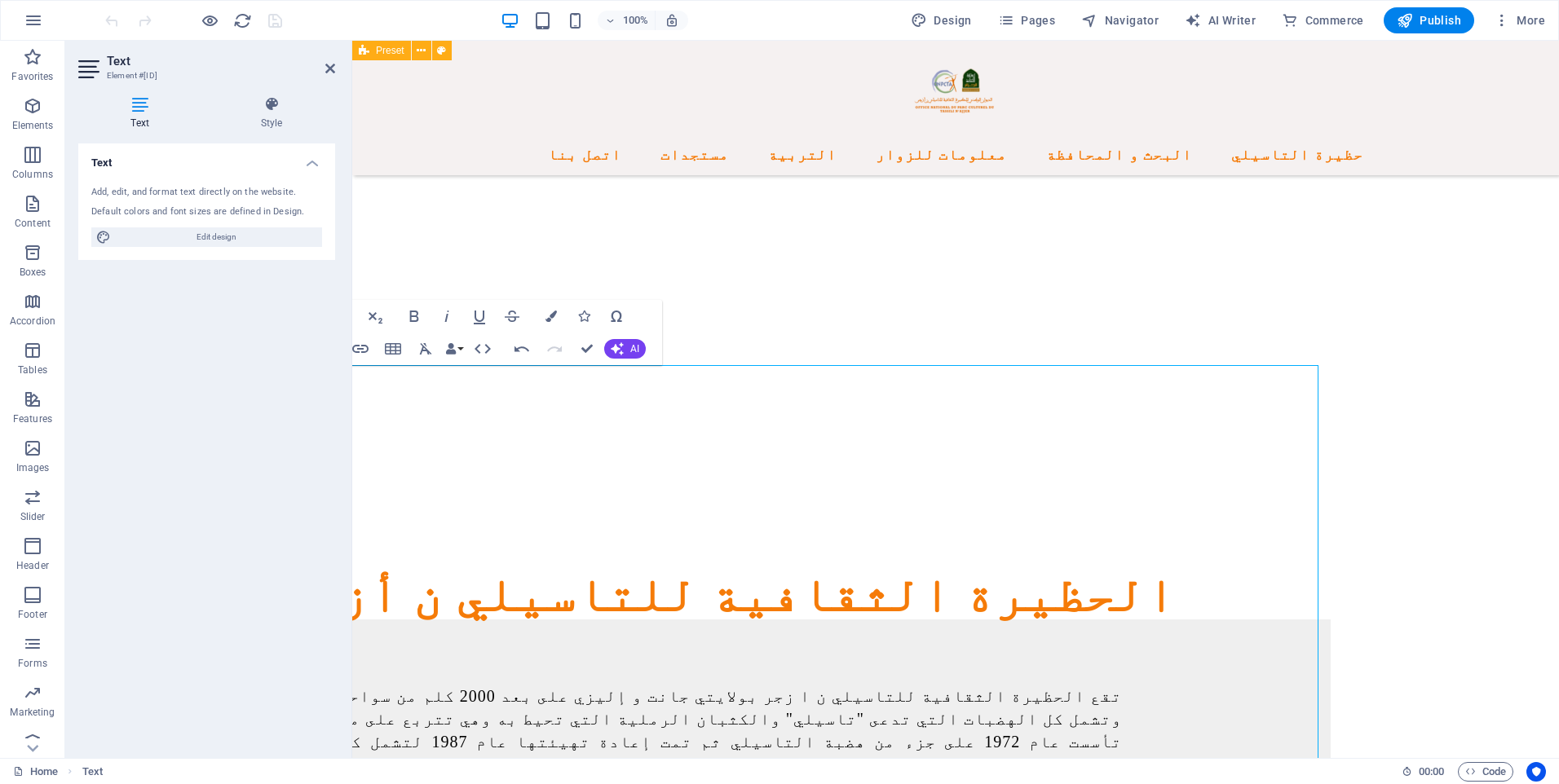 click on "تعد الحظيرة الثقافية فضاء لا يميز بين الطبيعي و الثقافي، يلاحظ و يدرك من منظور بيئي كأداة ثقافية و منجز جماعي فيإعادة تشكيل مستمر منتج تاريخي للعلاقات المشتركة بين السكان و نشاطاتهم و تصوراتهم الذهنية و البيءة التي يقاسمونها. في مكان تتراكب و تتواجه فيه الأقاليم الإدارية و التاريخية التي تديم الثاليد الثقافية السالفة." at bounding box center (727, 1270) 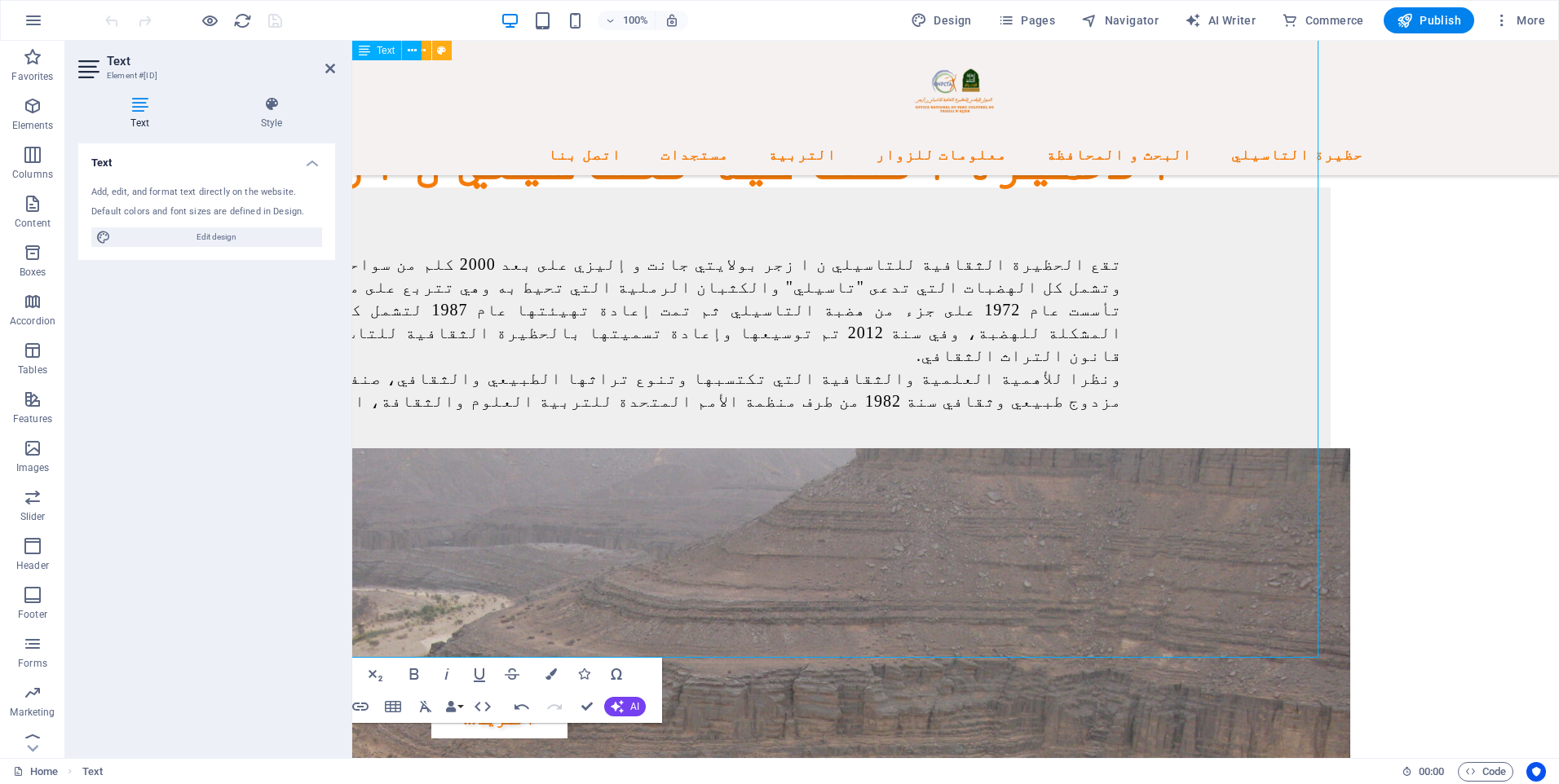 scroll, scrollTop: 1222, scrollLeft: 228, axis: both 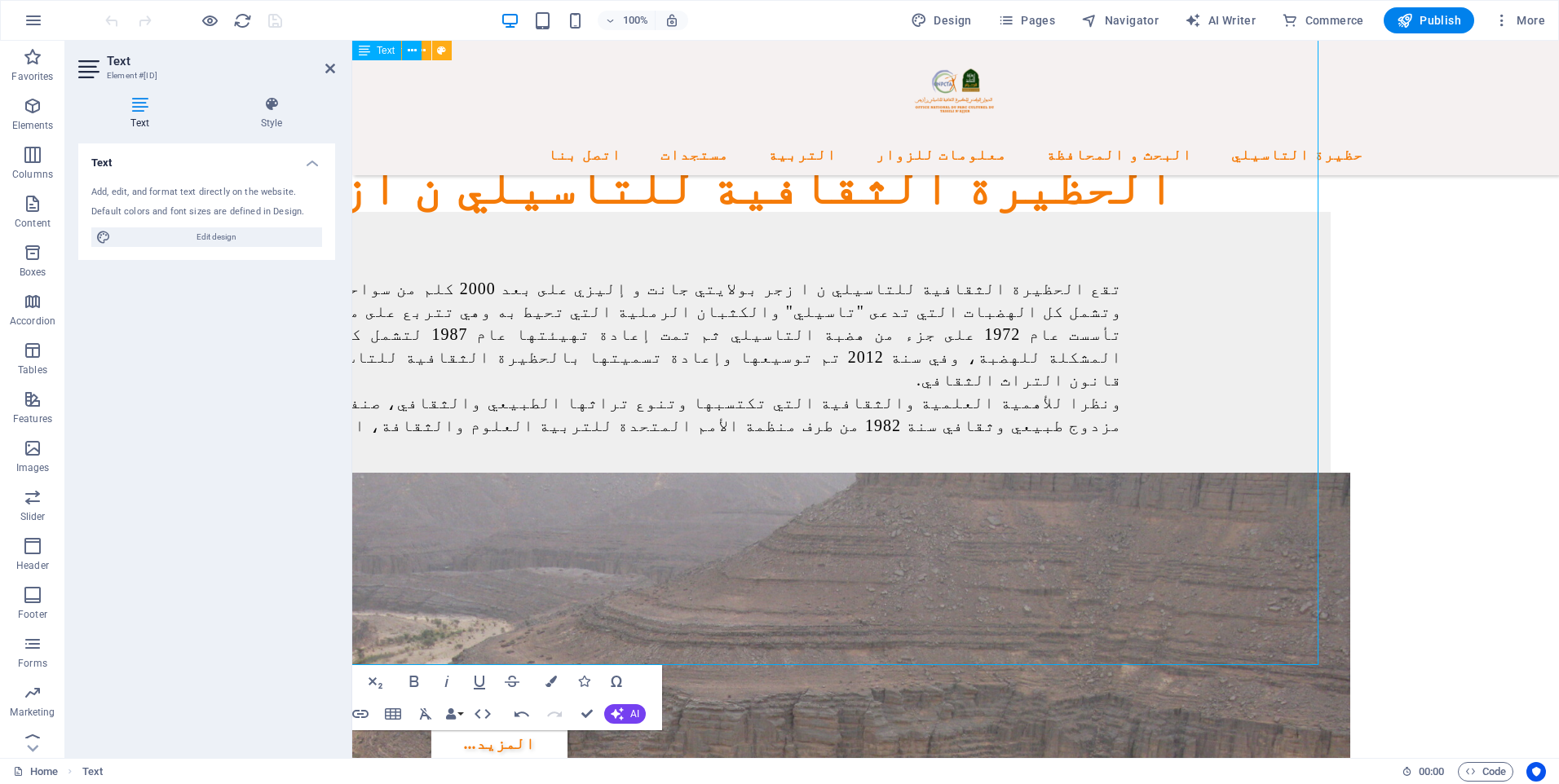 click on "- [CITY]" at bounding box center [727, 1570] 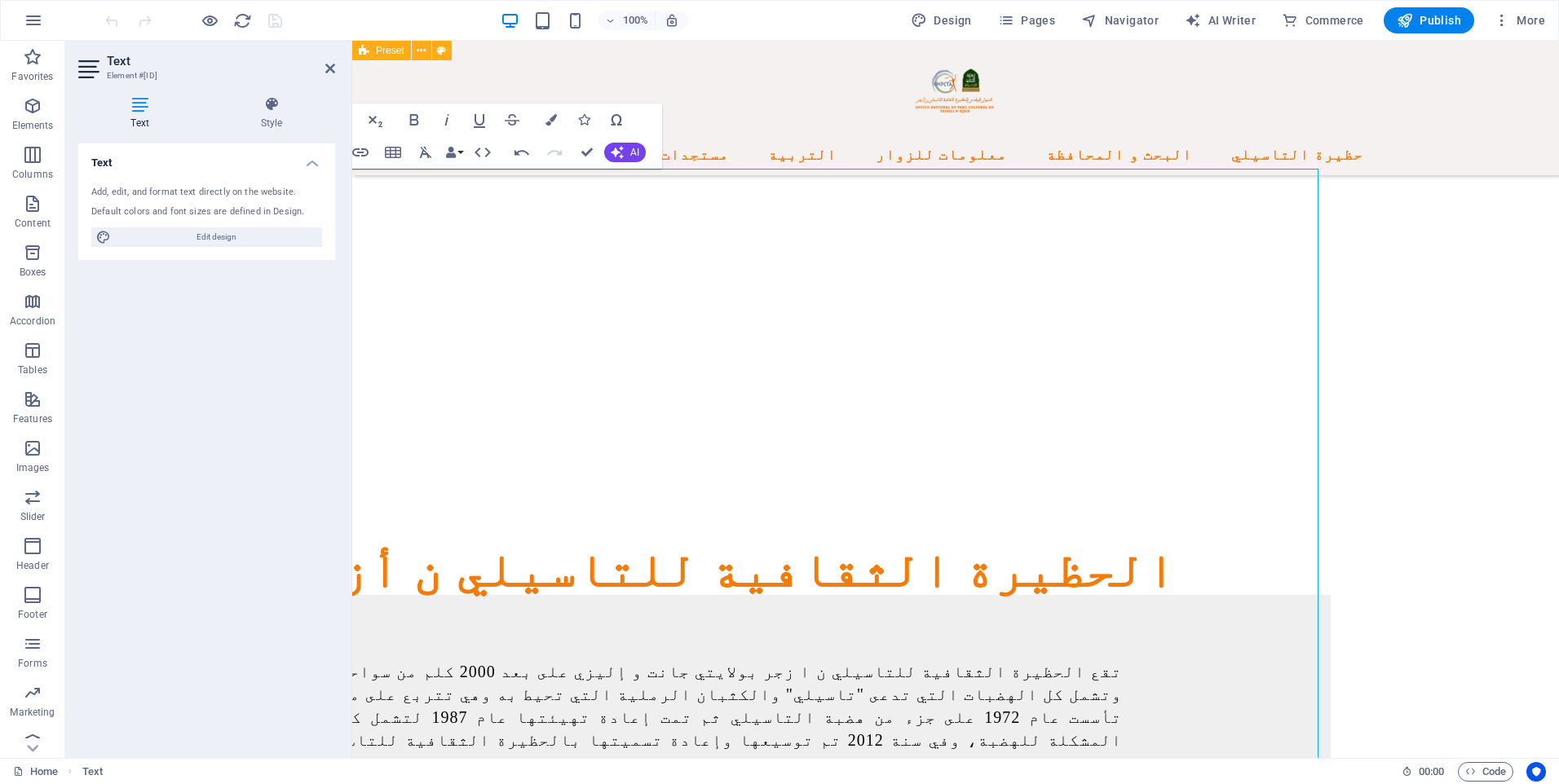 scroll, scrollTop: 815, scrollLeft: 228, axis: both 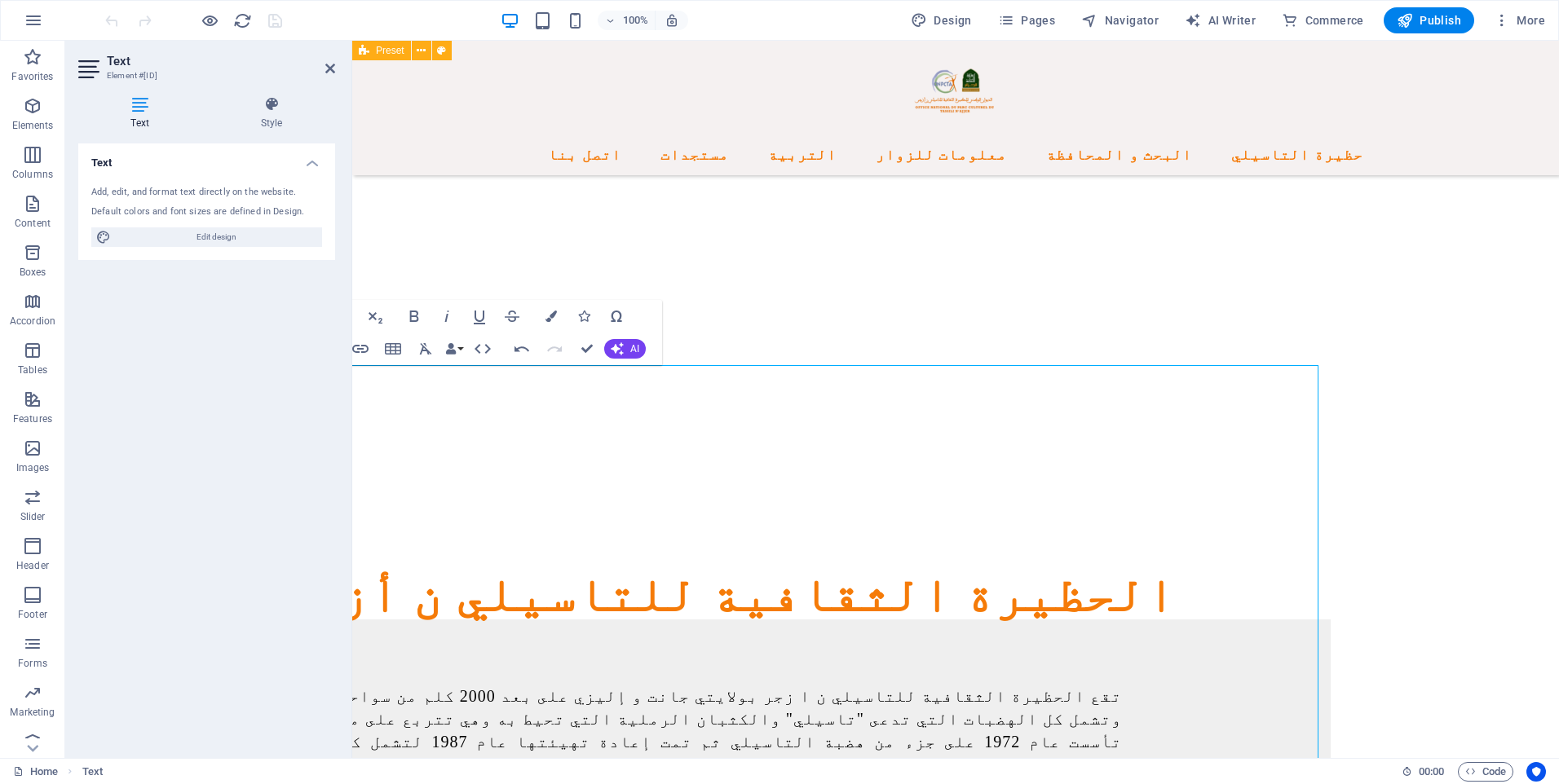click on "تعد الحظيرة الثقافية فضاء لا يميز بين الطبيعي و الثقافي، يلاحظ و يدرك من منظور بيئي كأداة ثقافية و منجز جماعي فيإعادة تشكيل مستمر منتج تاريخي للعلاقات المشتركة بين السكان و نشاطاتهم و تصوراتهم الذهنية و البيءة التي يقاسمونها. في مكان تتراكب و تتواجه فيه الأقاليم الإدارية و التاريخية التي تديم الثاليد الثقافية السالفة." at bounding box center (727, 1270) 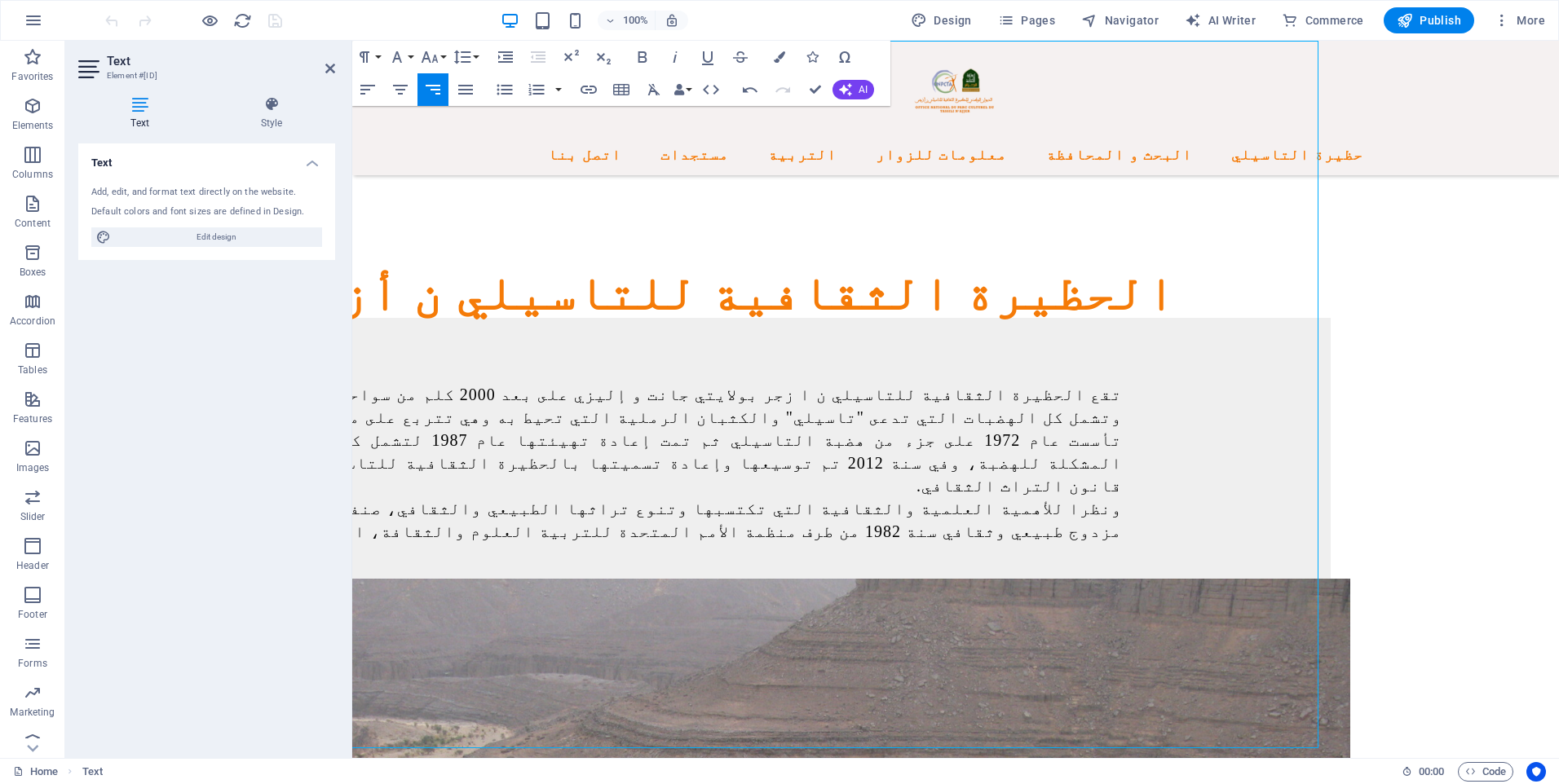 scroll, scrollTop: 1139, scrollLeft: 228, axis: both 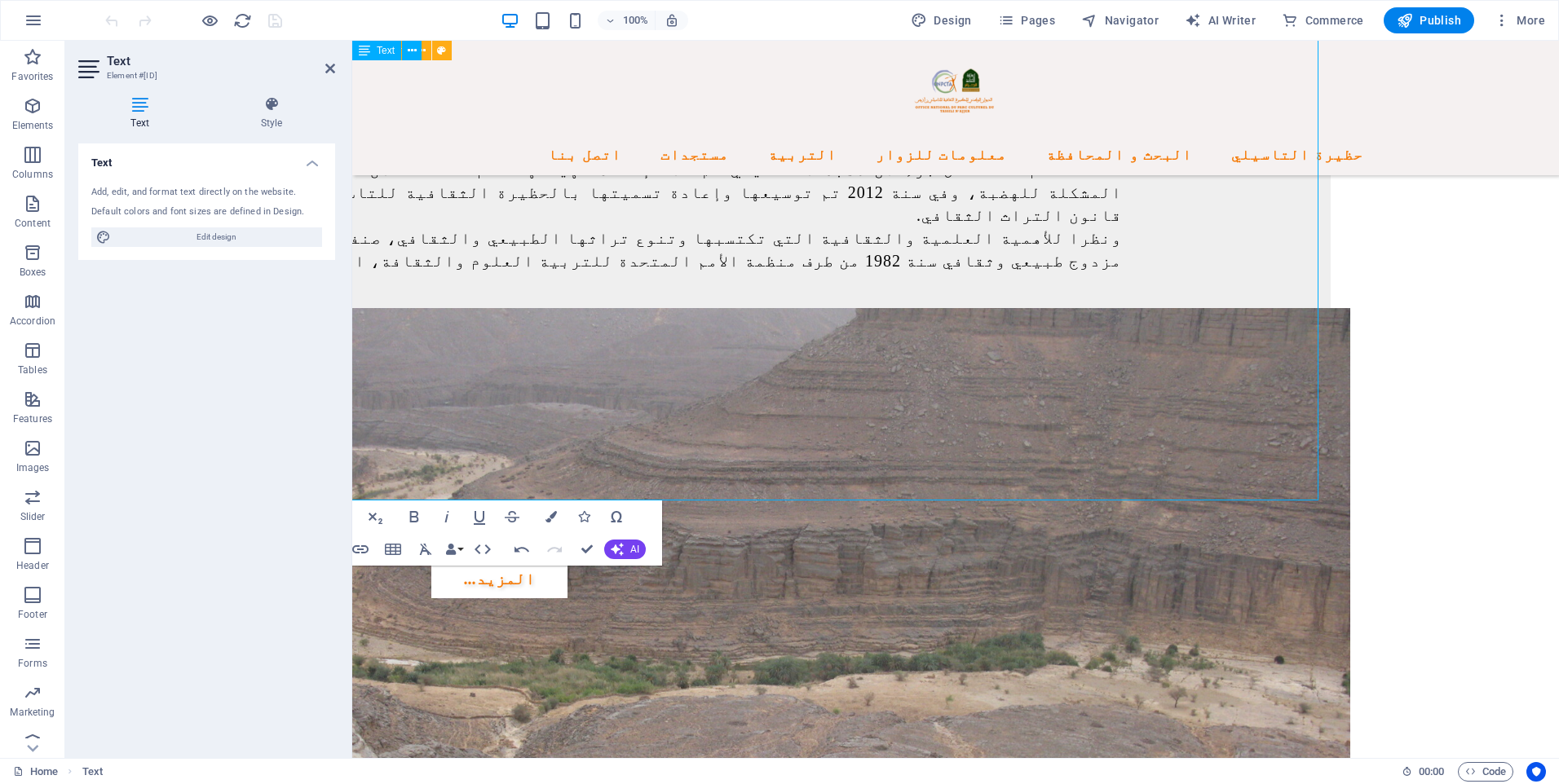 click on "- [CITY]" at bounding box center [727, 1405] 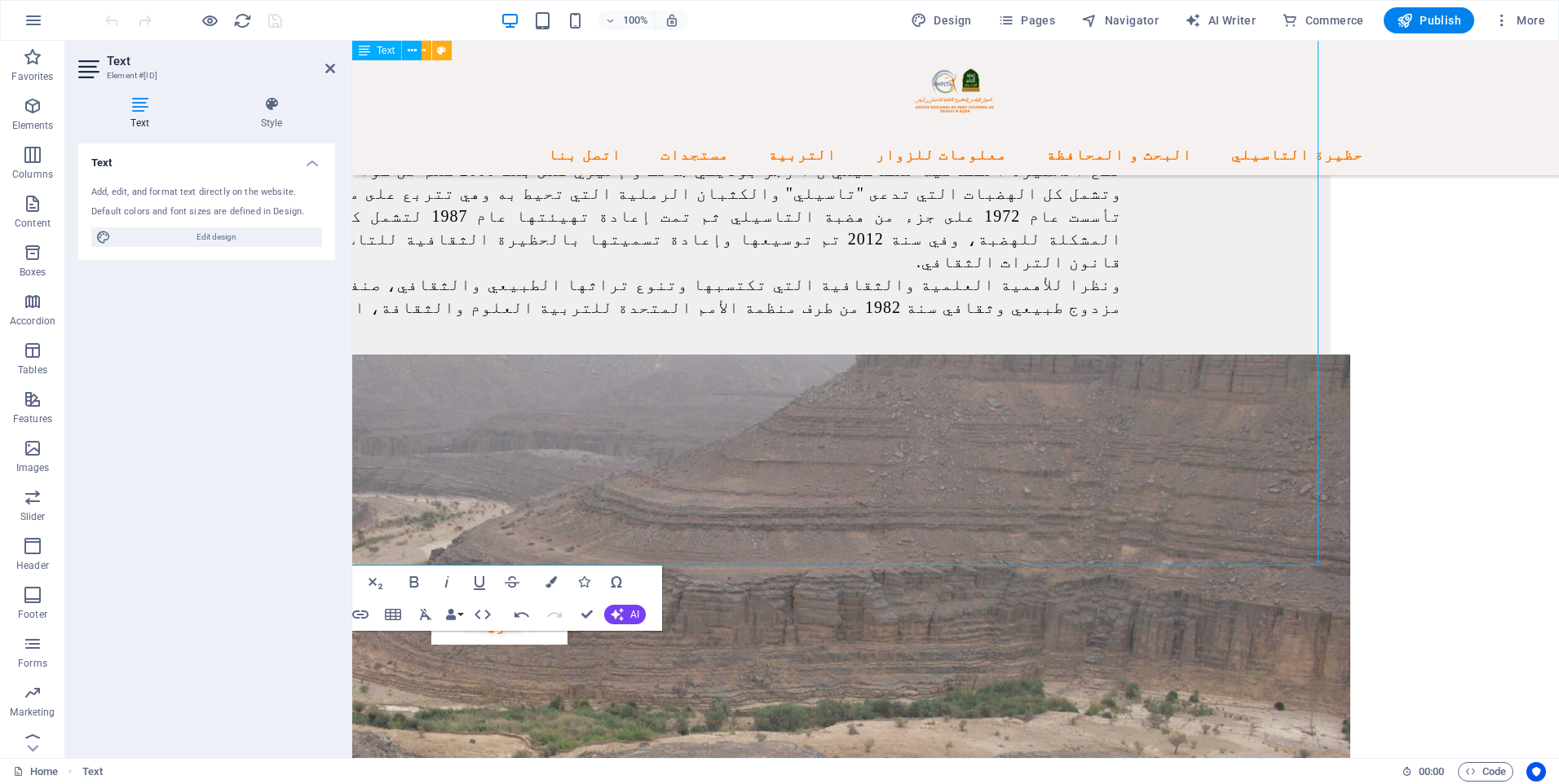 scroll, scrollTop: 1306, scrollLeft: 228, axis: both 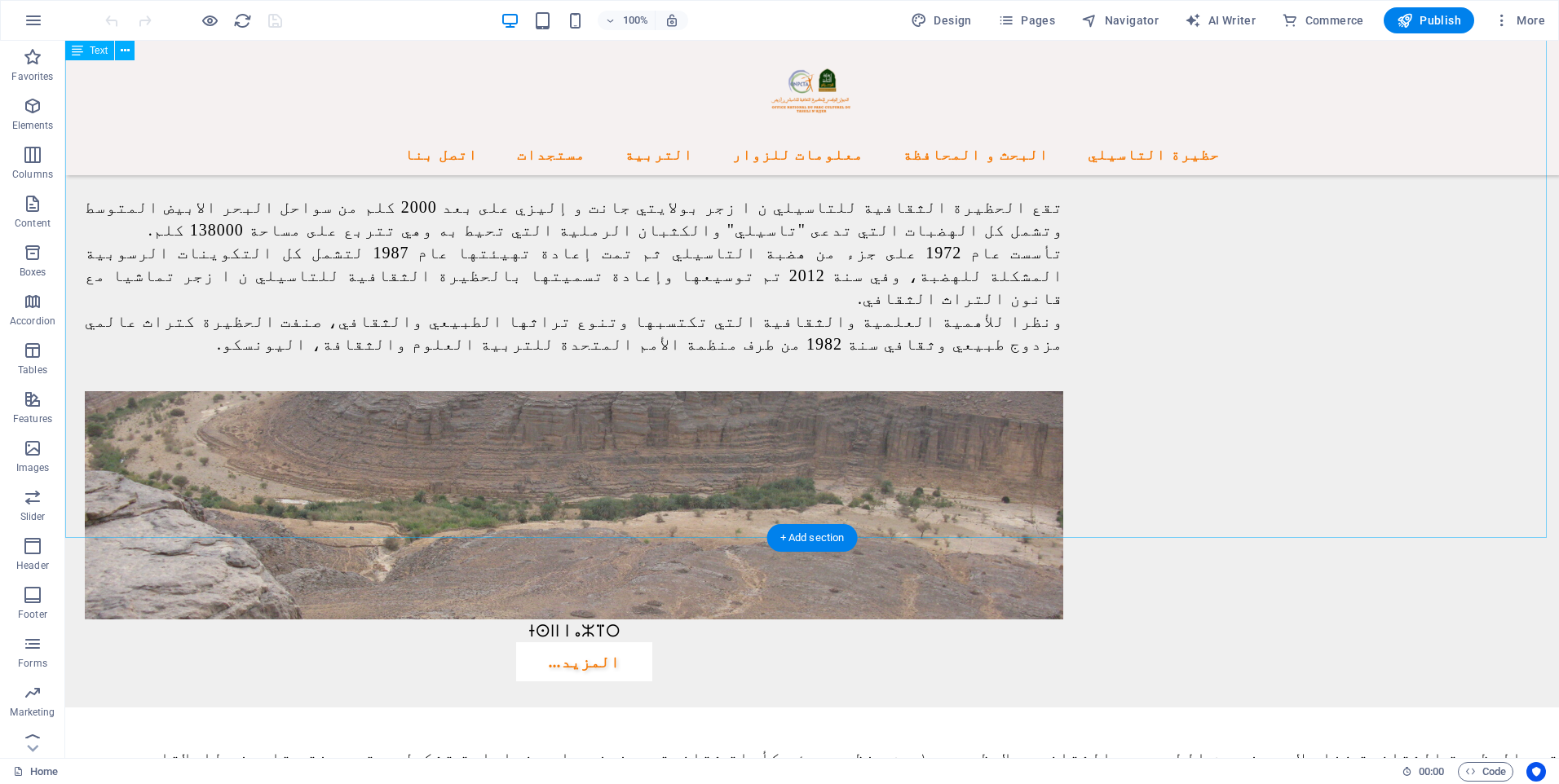 click on "The Tassili n'Ajjer Cultural Park is located in the states of [CITY] and [CITY], 2000 km from the Mediterranean coast and includes all the plateaus called "Tassili" and the surrounding sand dunes, covering an area of 138,000 km. It was founded in 1972 on part of the Tassili plateau, then redeveloped in 1987 to include all the sedimentary formations forming the plateau. In 2012, it was expanded and renamed the Tassili n'Ajjer Cultural Park in accordance with the Cultural Heritage Law. Define the boundaries of the Tassili n'Ajjer Cultural Park, which covers an area of 138,000 km2, as follows: - [NORTH]: Sand formations of the dunes located north of the sedimentary formations of the Tassili n'Ajjer plateau - [WEST]: [CITY] and [CITY] in [STATE] The office is organized as follows:" at bounding box center (812, 1112) 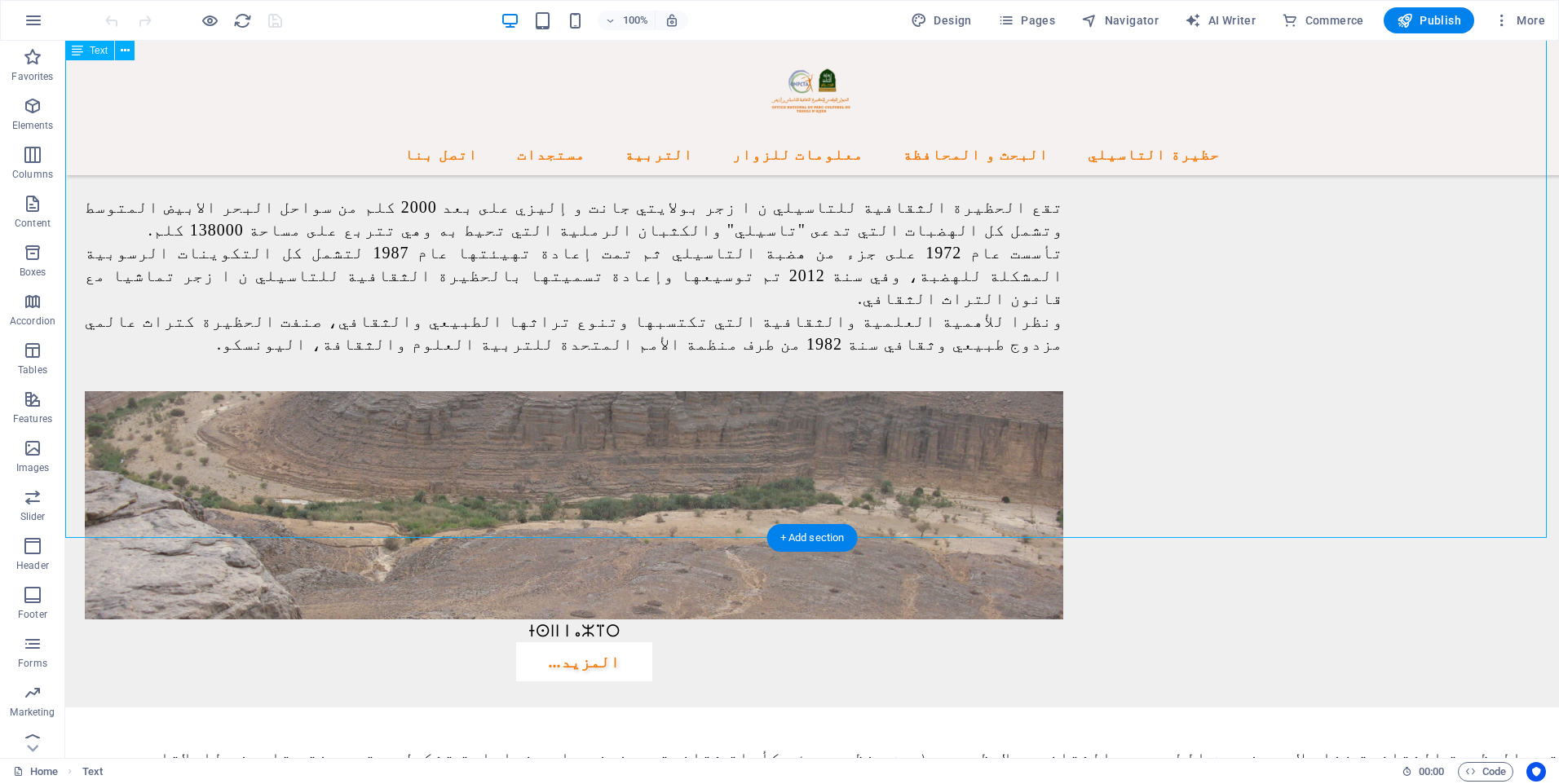 click on "The Tassili n'Ajjer Cultural Park is located in the states of [CITY] and [CITY], 2000 km from the Mediterranean coast and includes all the plateaus called "Tassili" and the surrounding sand dunes, covering an area of 138,000 km. It was founded in 1972 on part of the Tassili plateau, then redeveloped in 1987 to include all the sedimentary formations forming the plateau. In 2012, it was expanded and renamed the Tassili n'Ajjer Cultural Park in accordance with the Cultural Heritage Law. Define the boundaries of the Tassili n'Ajjer Cultural Park, which covers an area of 138,000 km2, as follows: - [NORTH]: Sand formations of the dunes located north of the sedimentary formations of the Tassili n'Ajjer plateau - [WEST]: [CITY] and [CITY] in [STATE] The office is organized as follows:" at bounding box center (812, 1112) 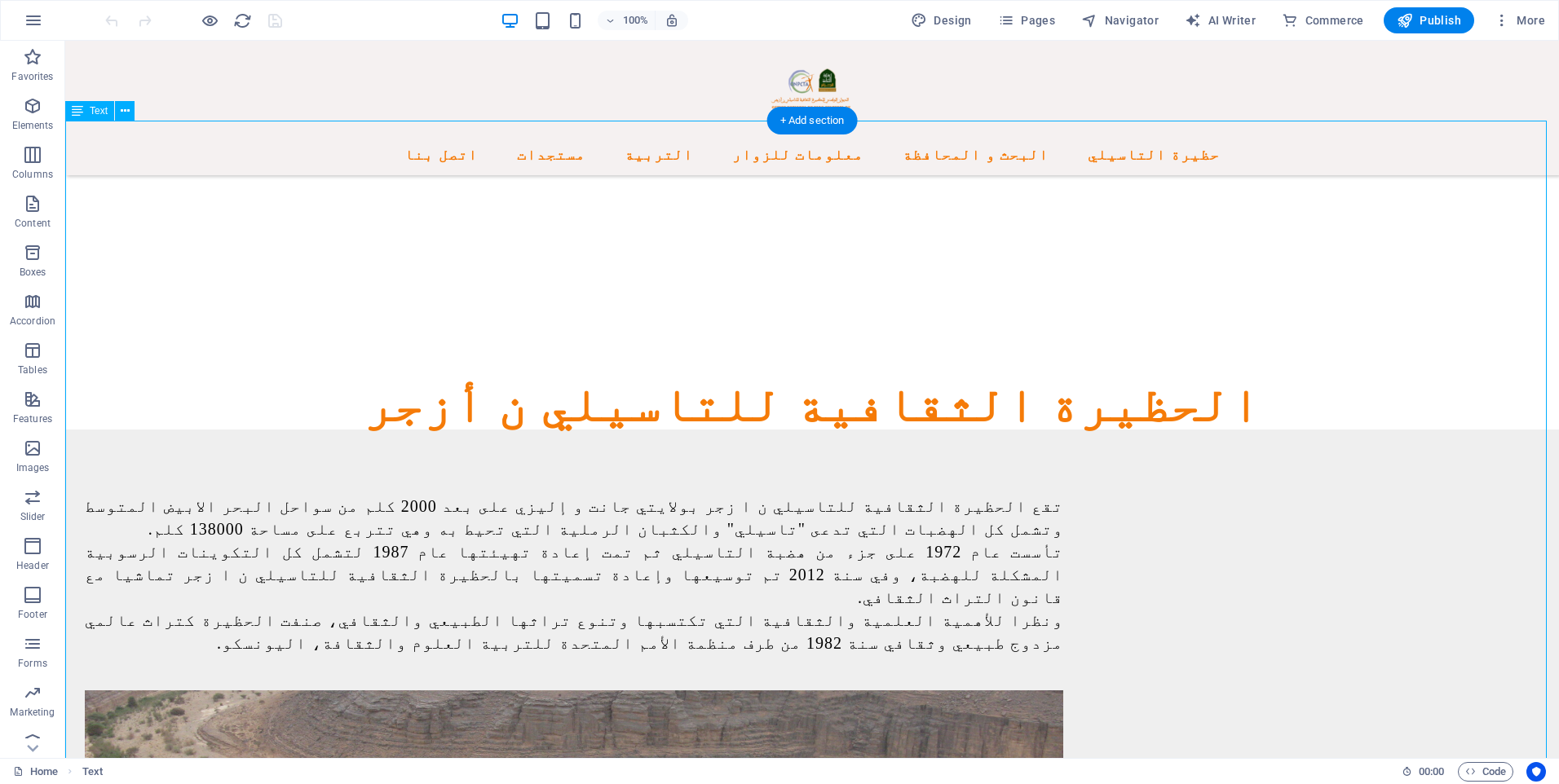 scroll, scrollTop: 896, scrollLeft: 0, axis: vertical 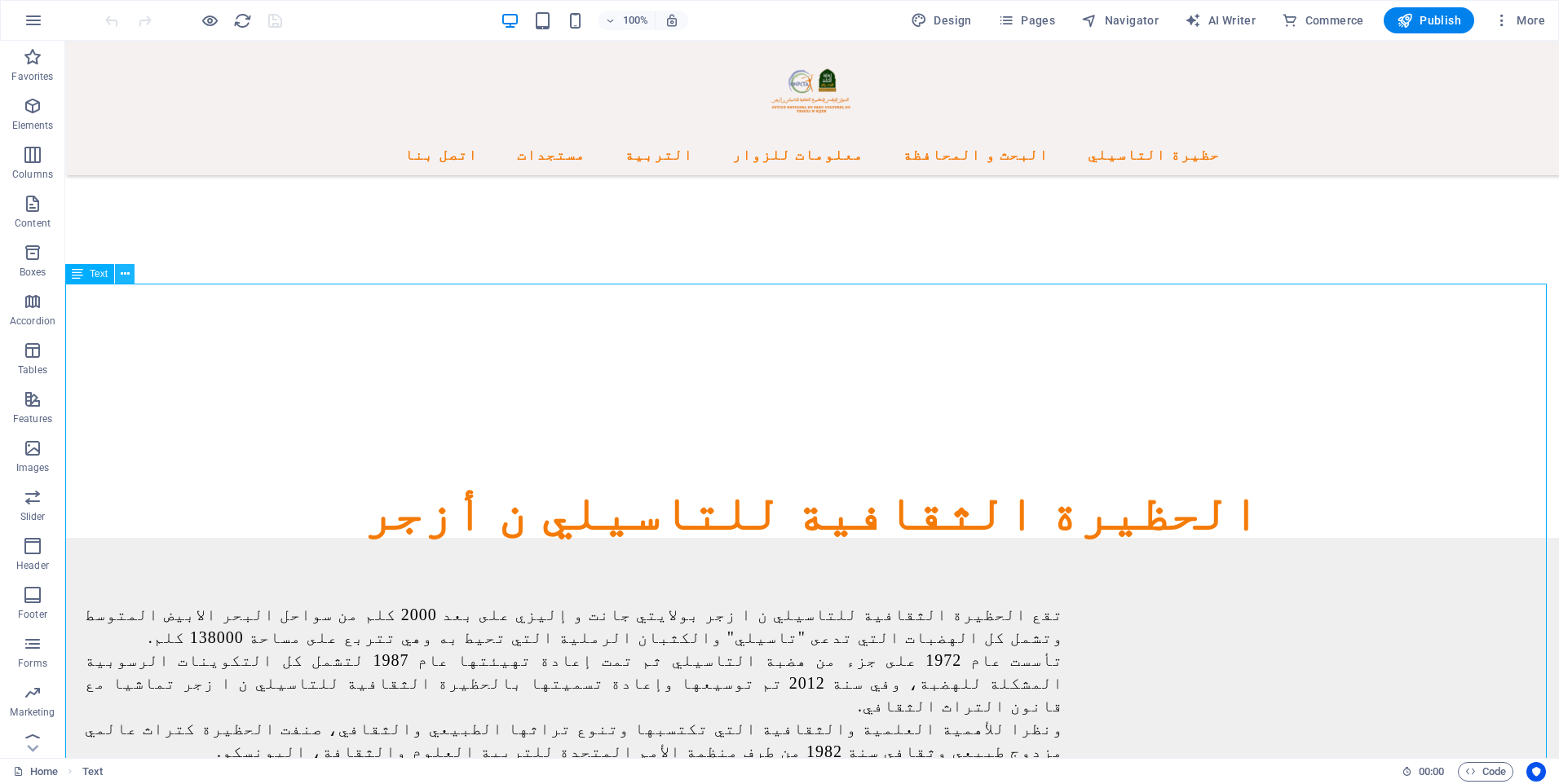 click at bounding box center [125, 274] 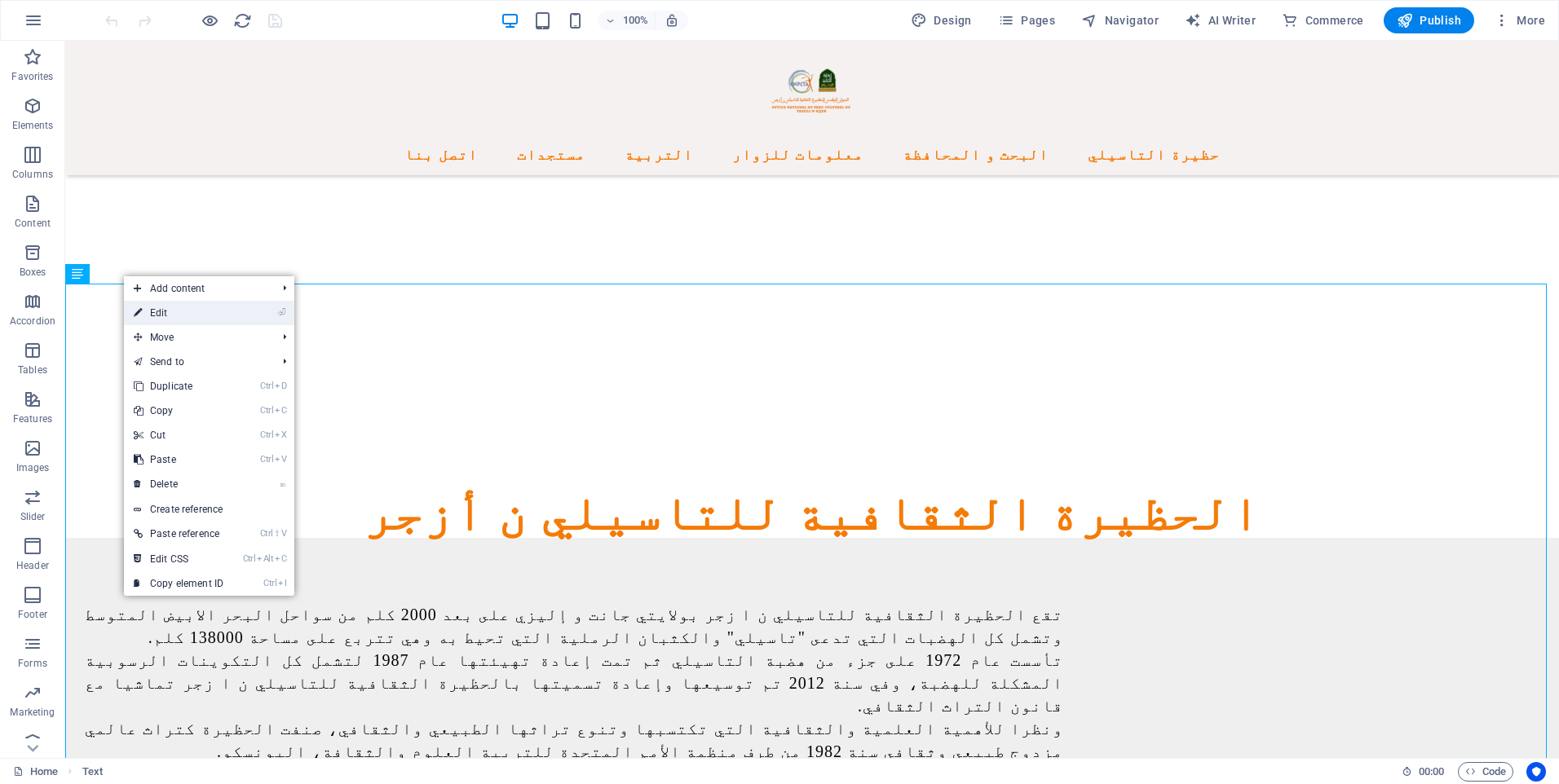 click on "⏎  Edit" at bounding box center (179, 313) 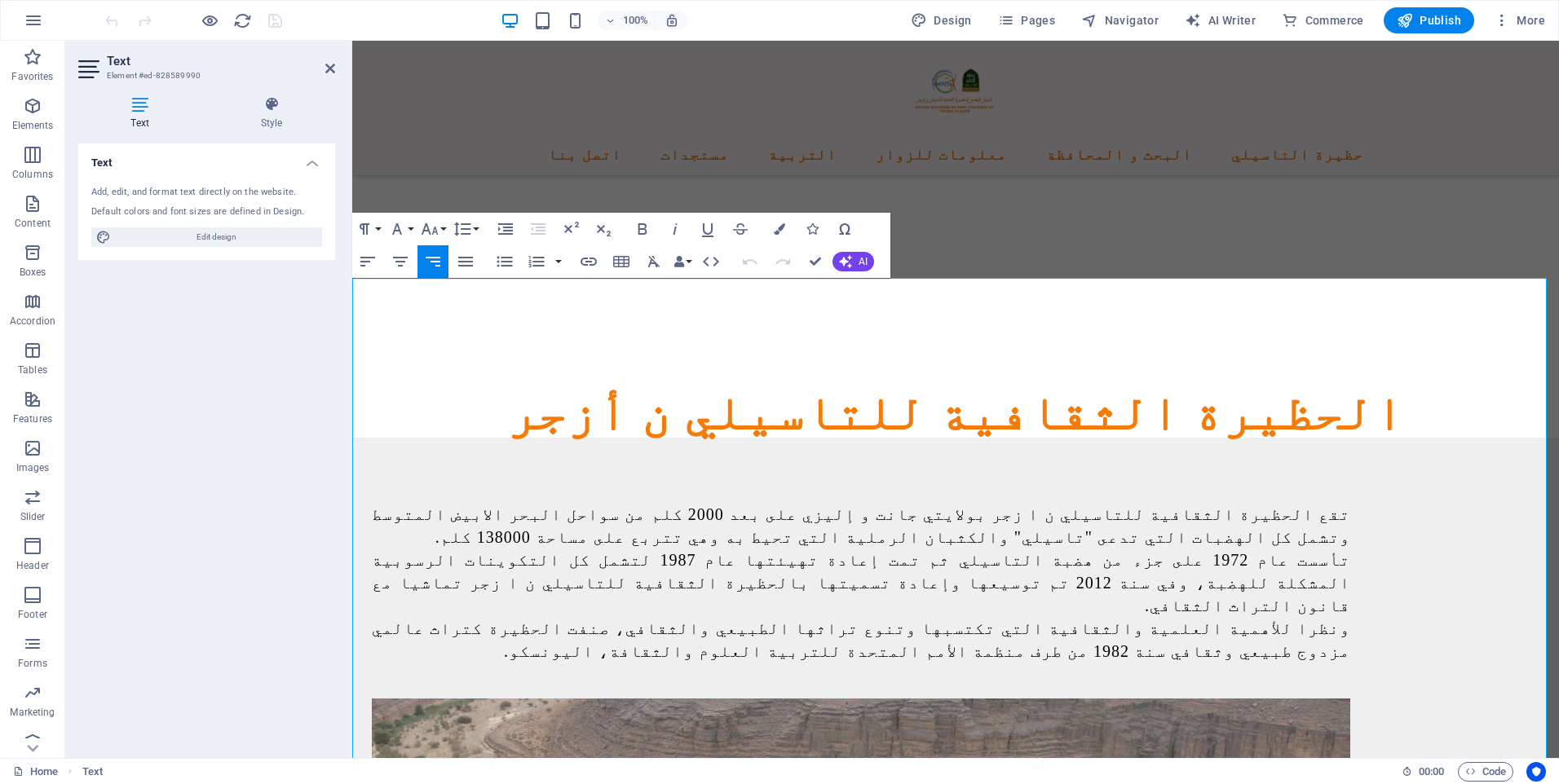 scroll, scrollTop: 1141, scrollLeft: 0, axis: vertical 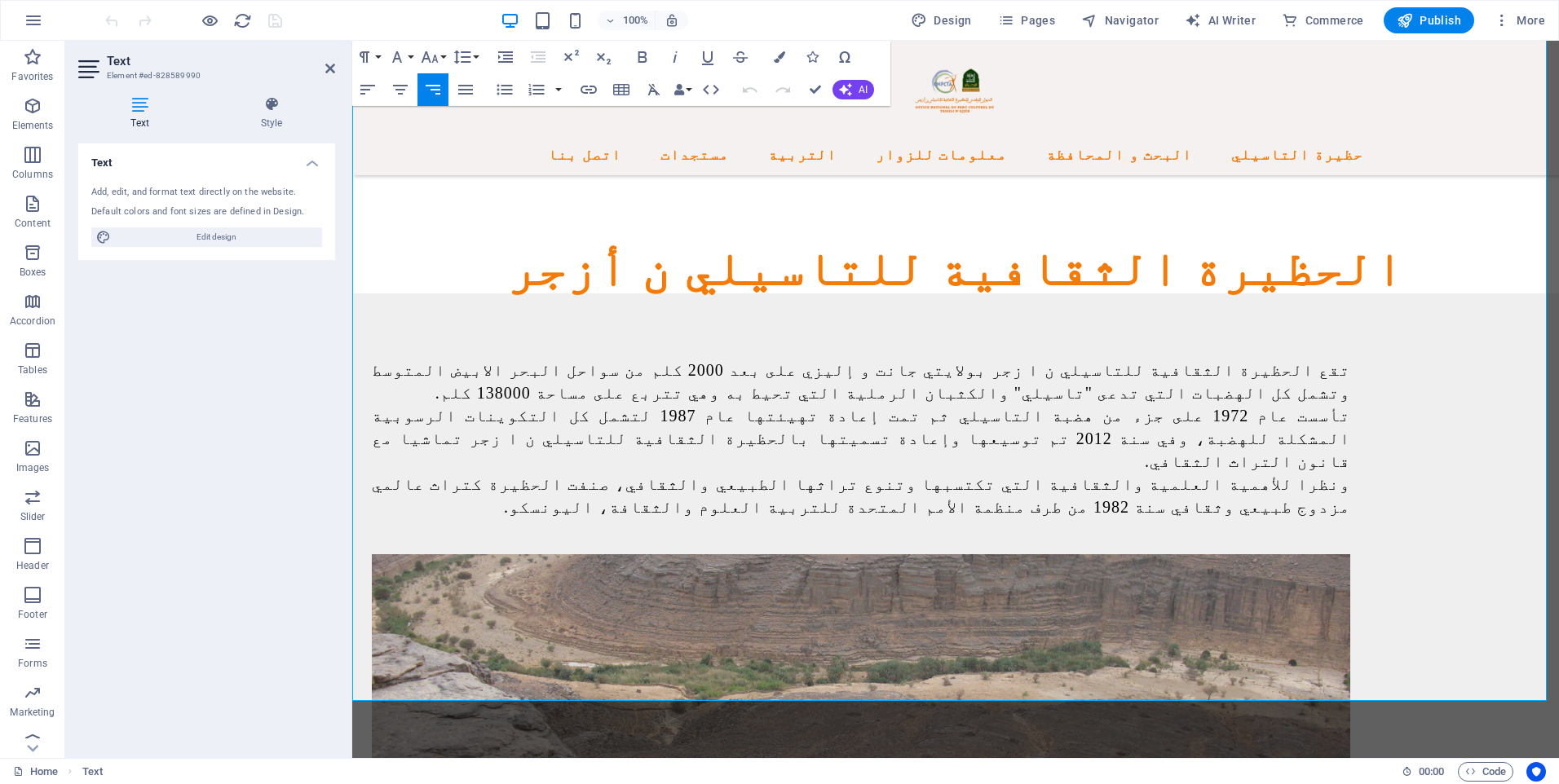 click on "- [CITY]" at bounding box center (956, 1674) 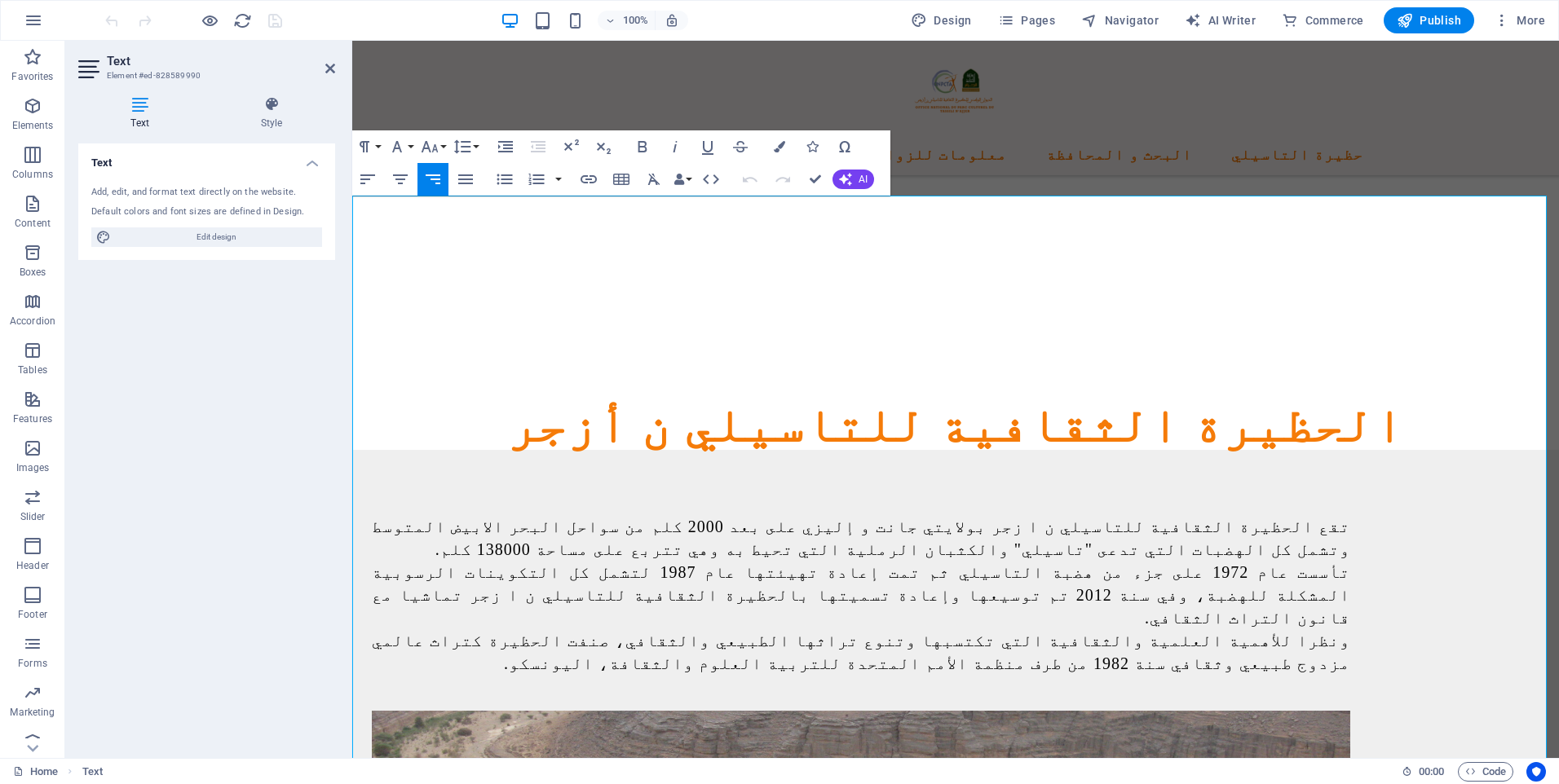 scroll, scrollTop: 958, scrollLeft: 0, axis: vertical 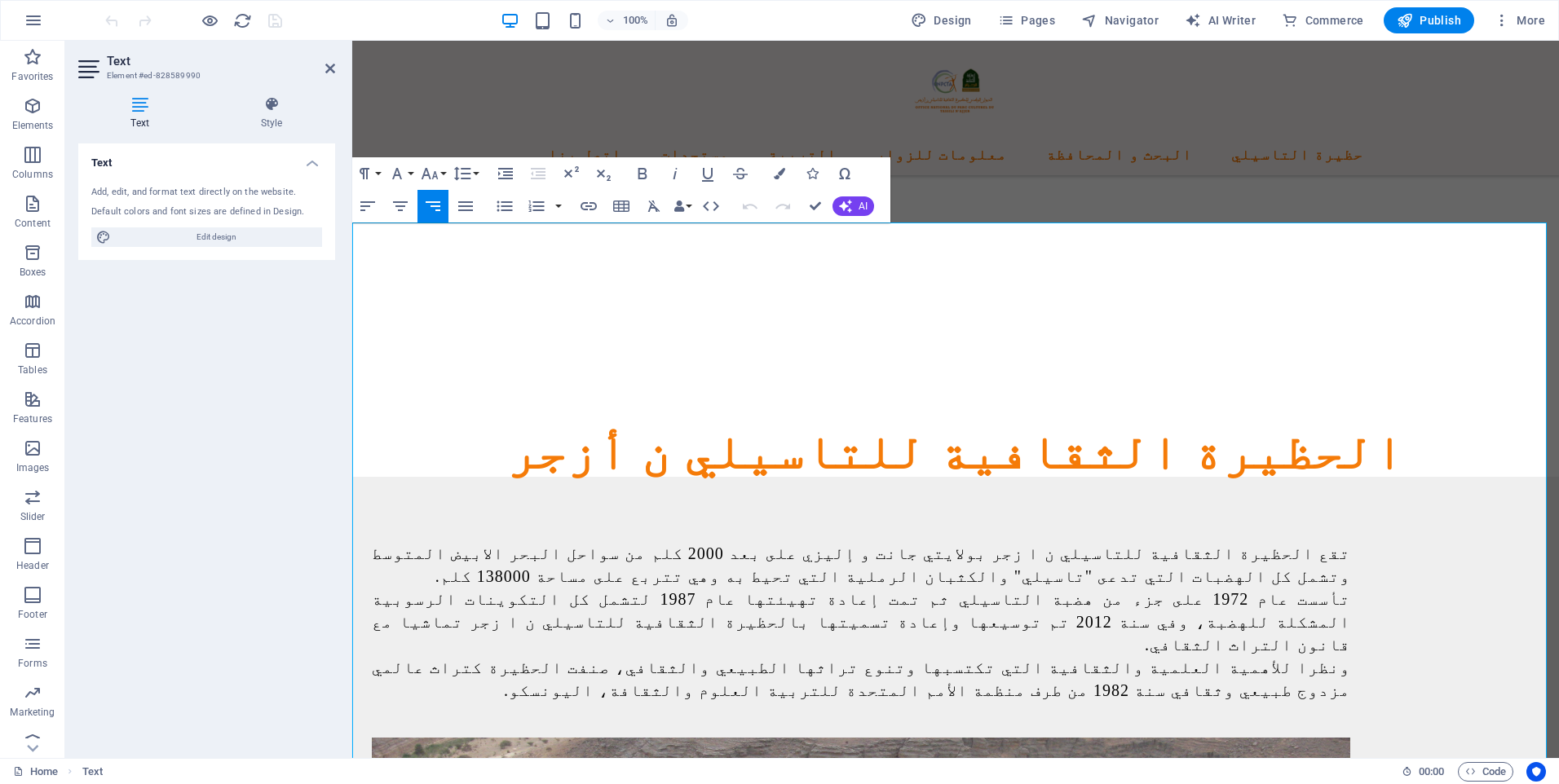 type 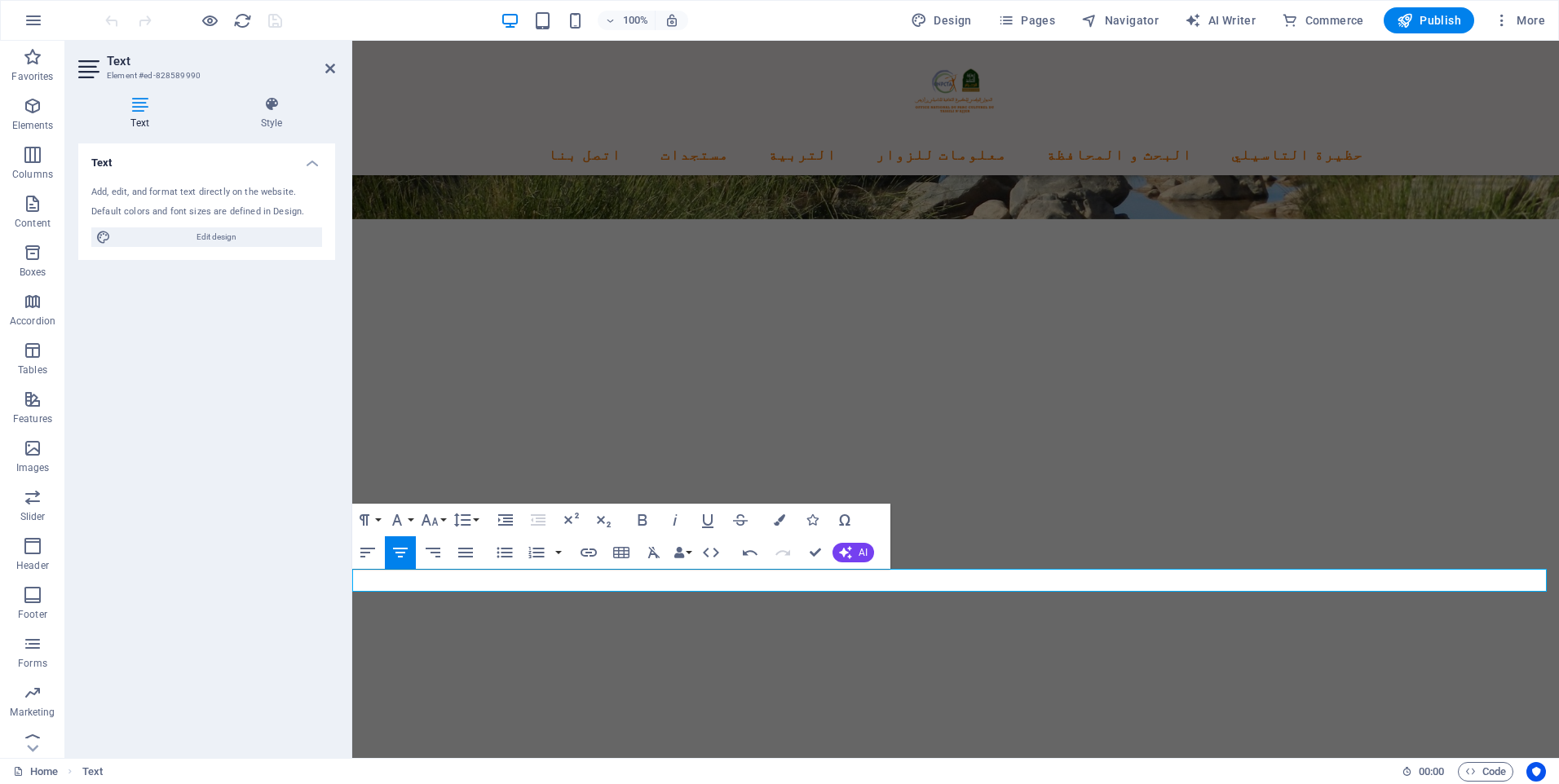 scroll, scrollTop: 387, scrollLeft: 0, axis: vertical 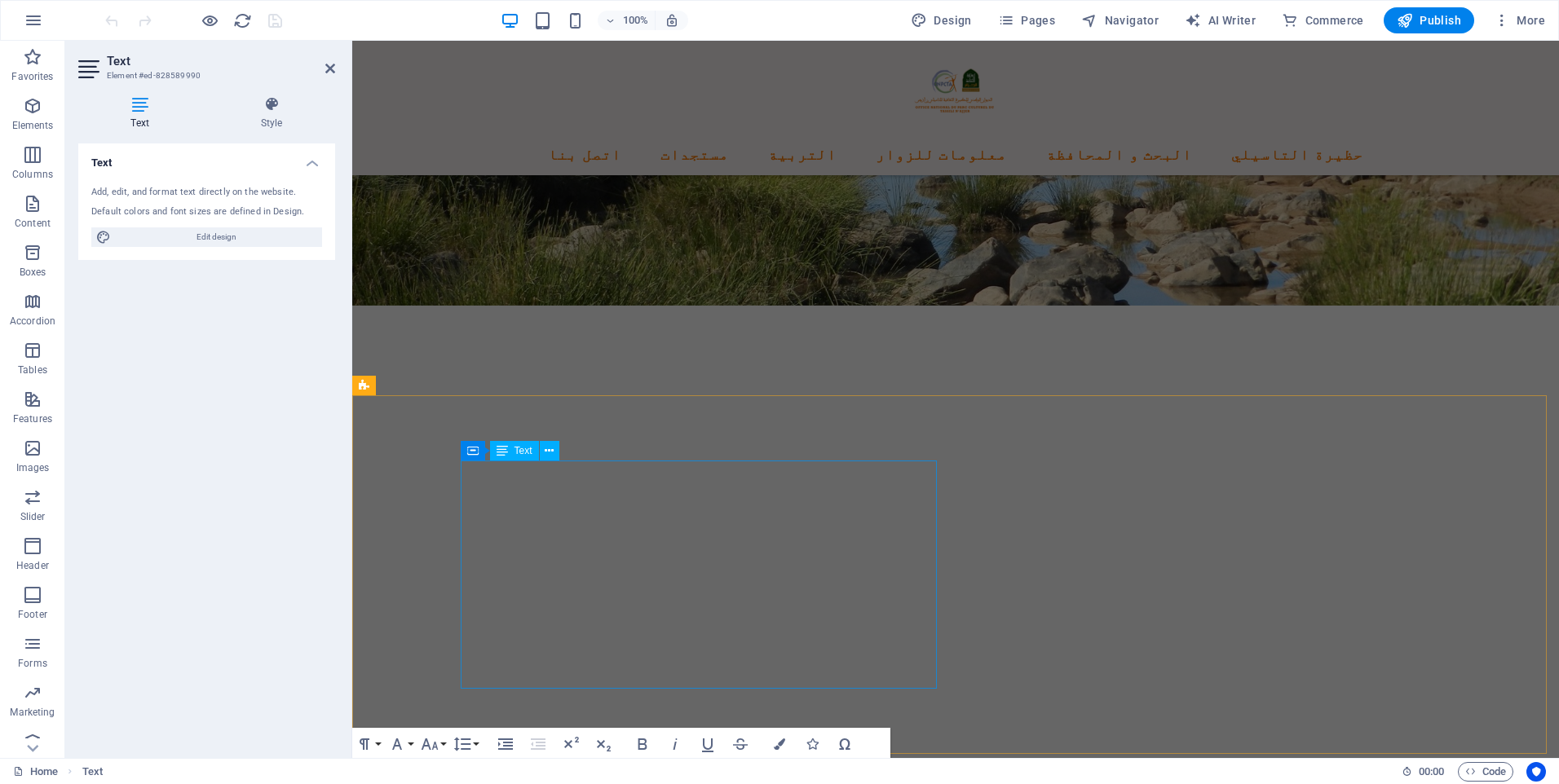 click on "The Tassili n'Ajjer Cultural Park is located in the states of [CITY] and [CITY], 2000 km from the Mediterranean coast and includes all the plateaus called "Tassili" and the surrounding sand dunes, covering an area of 138,000 km." at bounding box center [861, 1204] 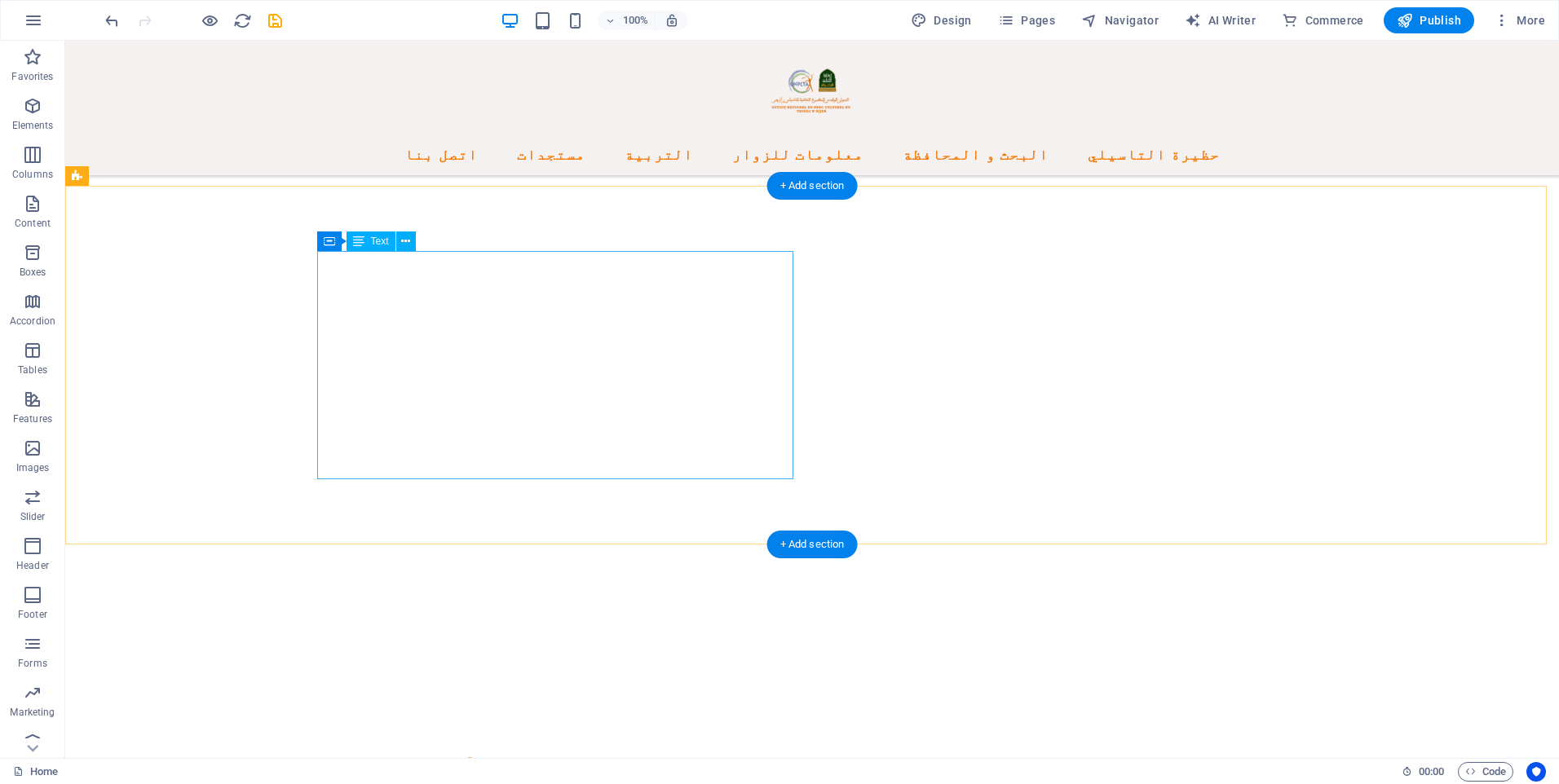 scroll, scrollTop: 548, scrollLeft: 0, axis: vertical 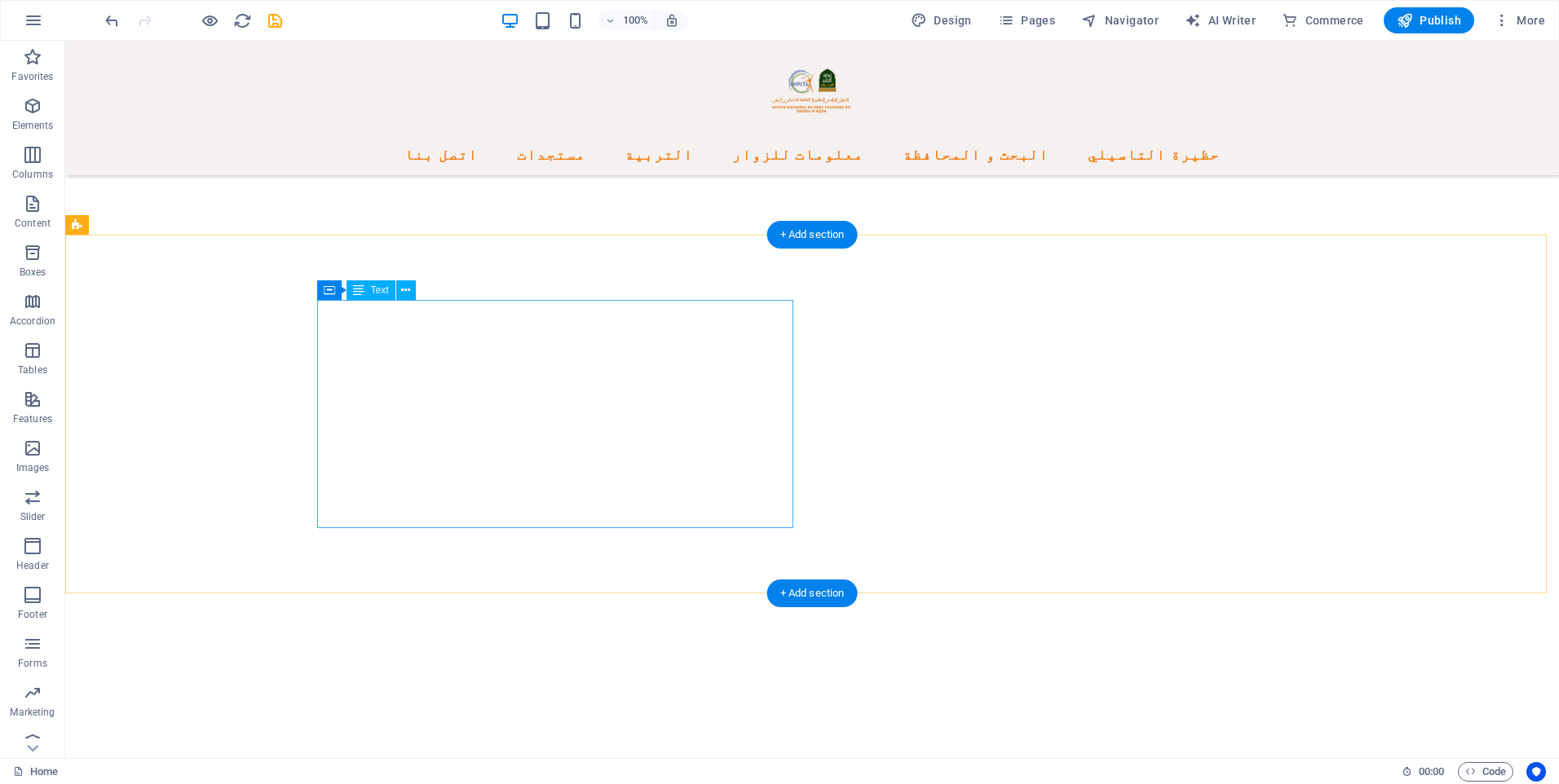 click on "The Tassili n'Ajjer Cultural Park is located in the states of [CITY] and [CITY], 2000 km from the Mediterranean coast and includes all the plateaus called "Tassili" and the surrounding sand dunes, covering an area of 138,000 km." at bounding box center [574, 1043] 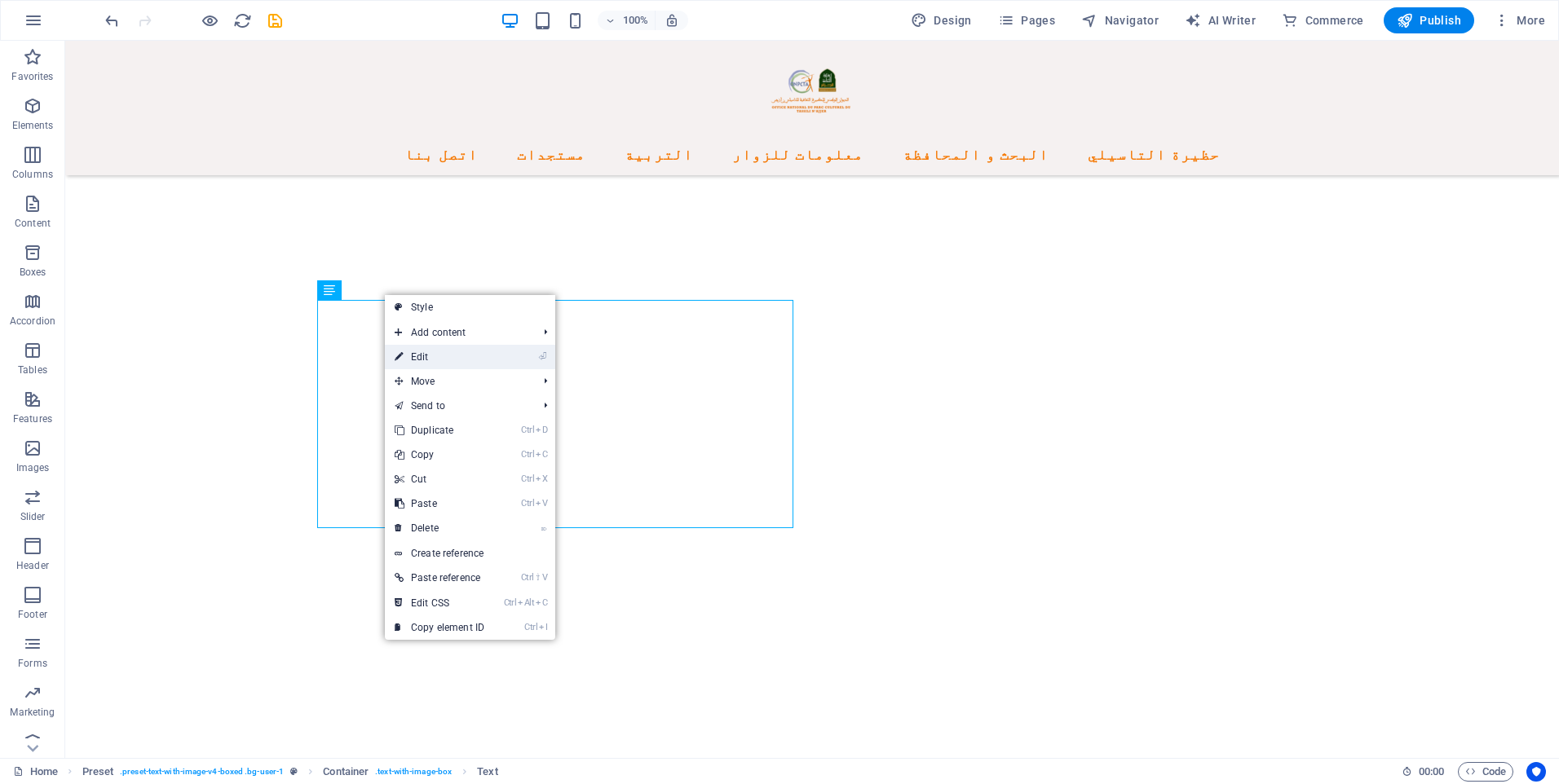 click at bounding box center (399, 357) 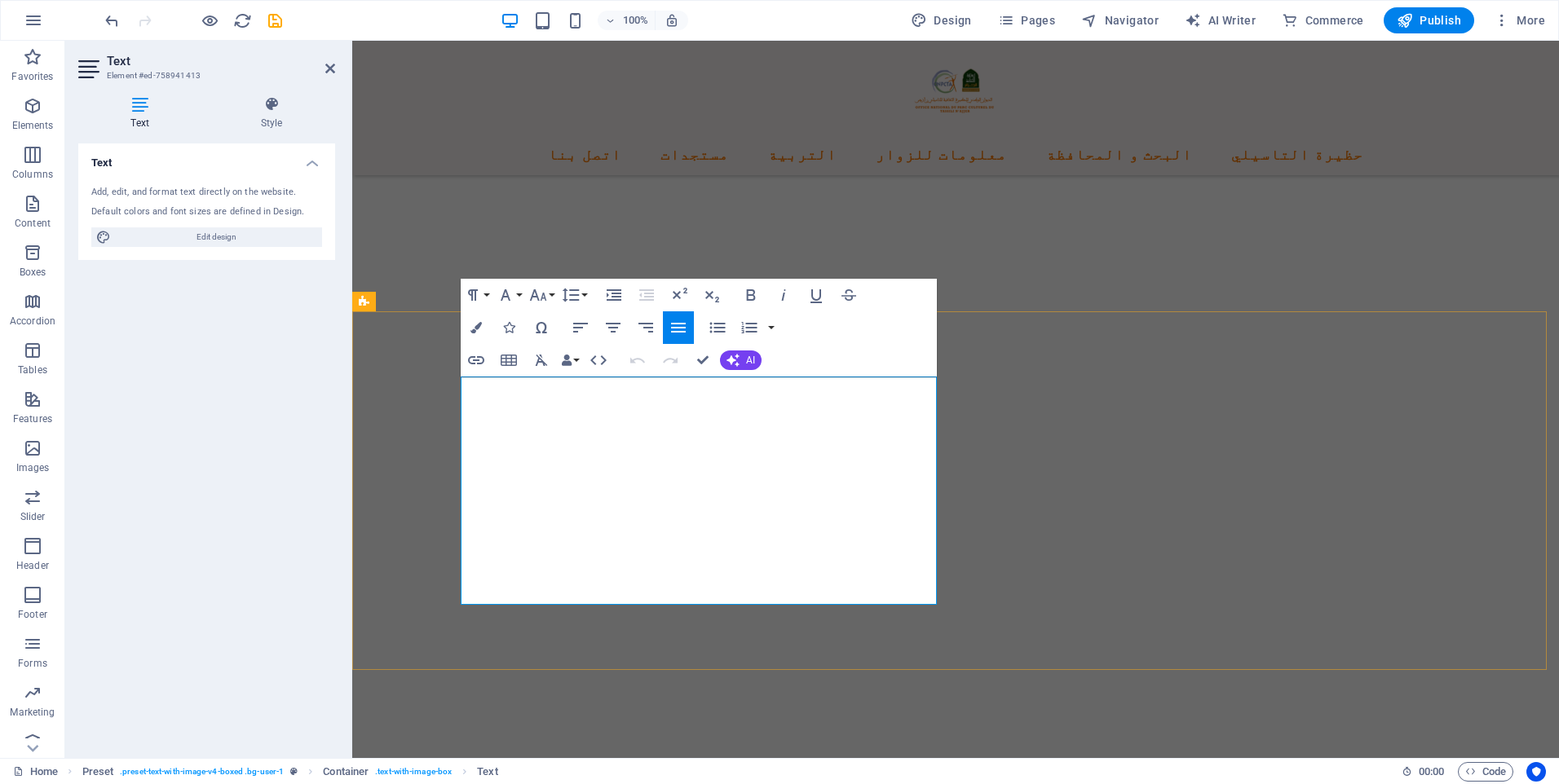 scroll, scrollTop: 548, scrollLeft: 0, axis: vertical 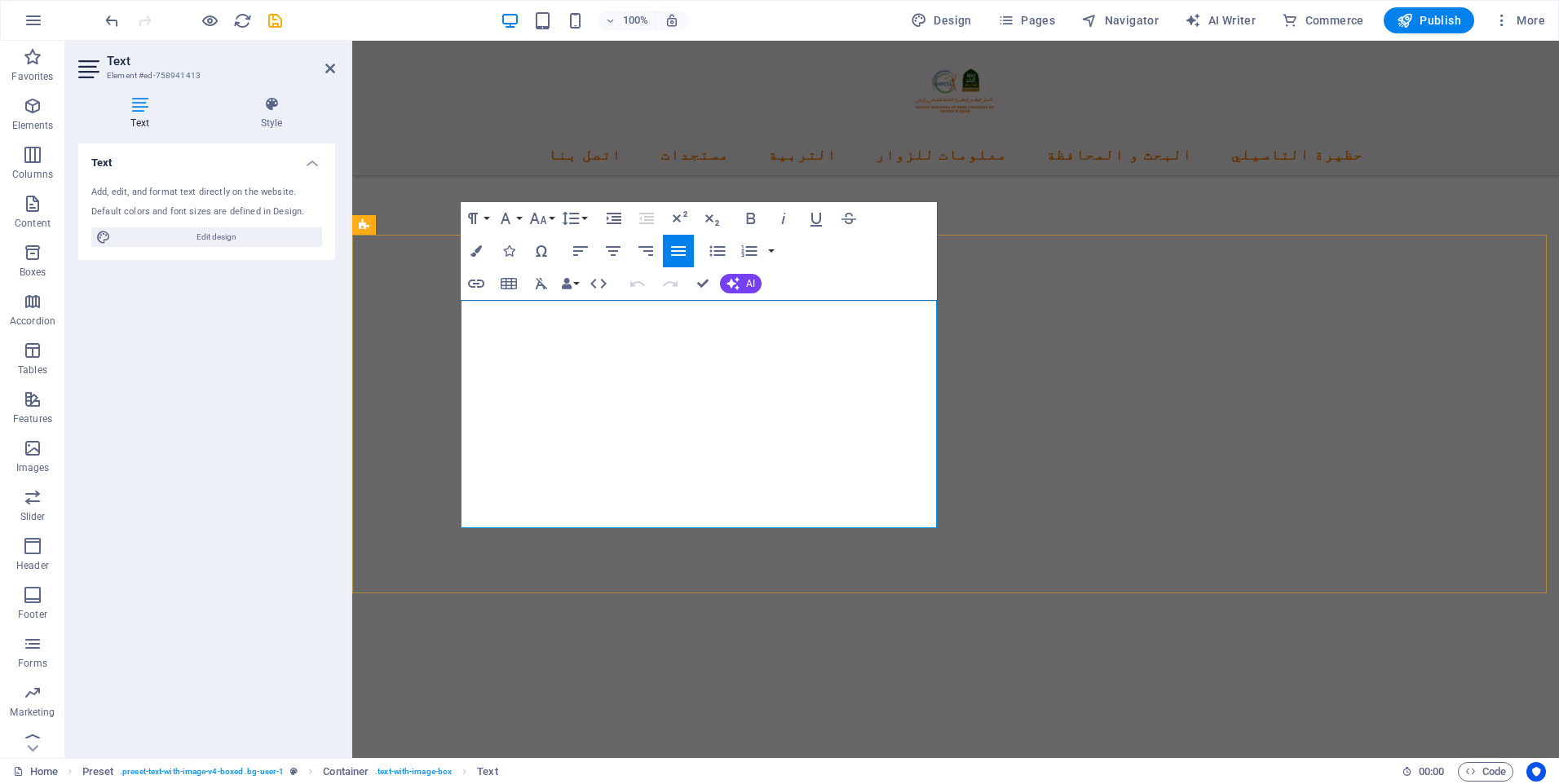 click on "ونظرا للأهمية العلمية والثقافية التي تكتسبها وتنوع تراثها الطبيعي والثقافي، صنفت الحظيرة كتراث عالمي مزدوج طبيعي وثقافي سنة 1982 من طرف منظمة الأمم المتحدة للتربية العلوم والثقافة، اليونسكو." at bounding box center [861, 1089] 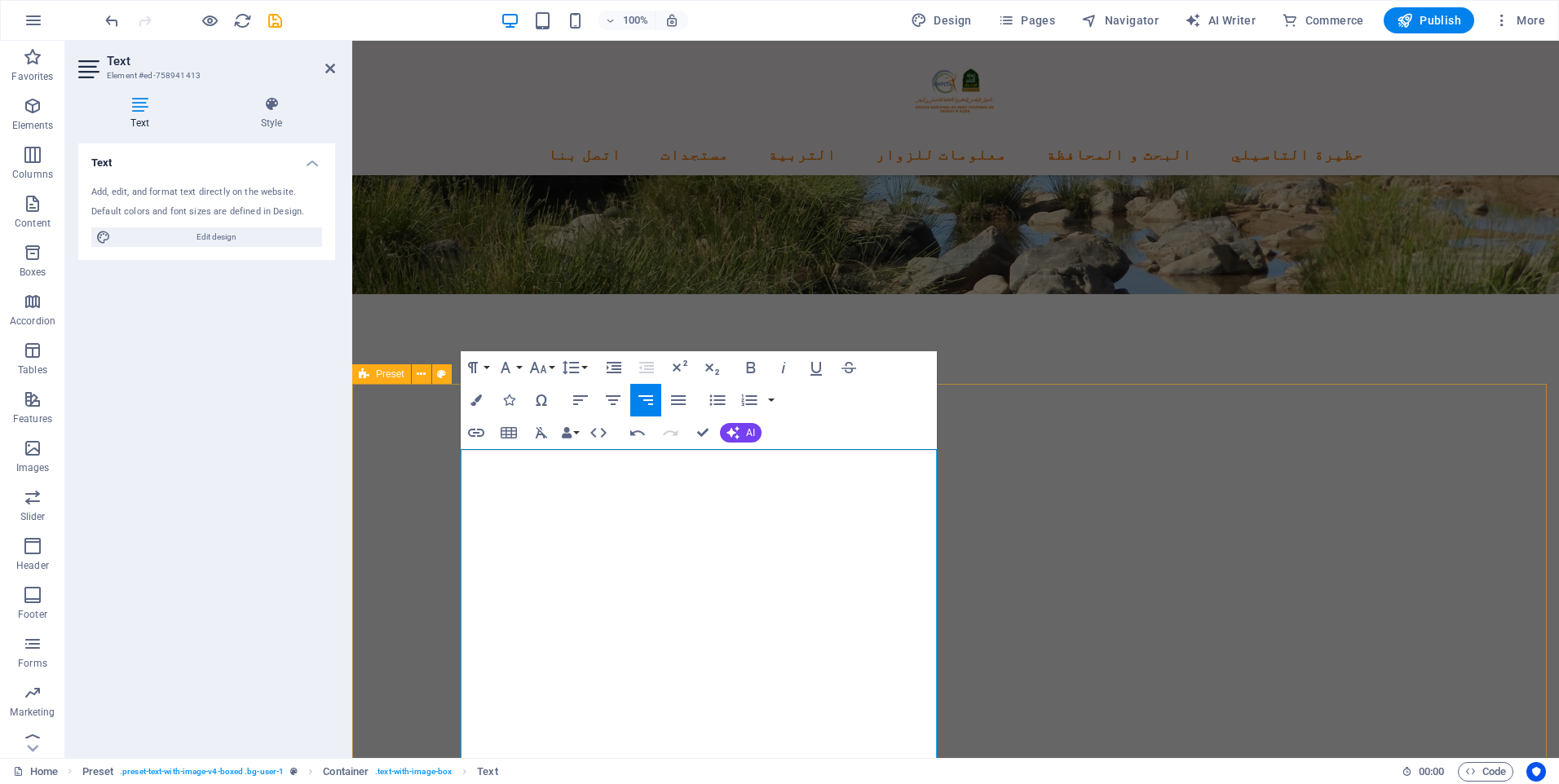 scroll, scrollTop: 385, scrollLeft: 0, axis: vertical 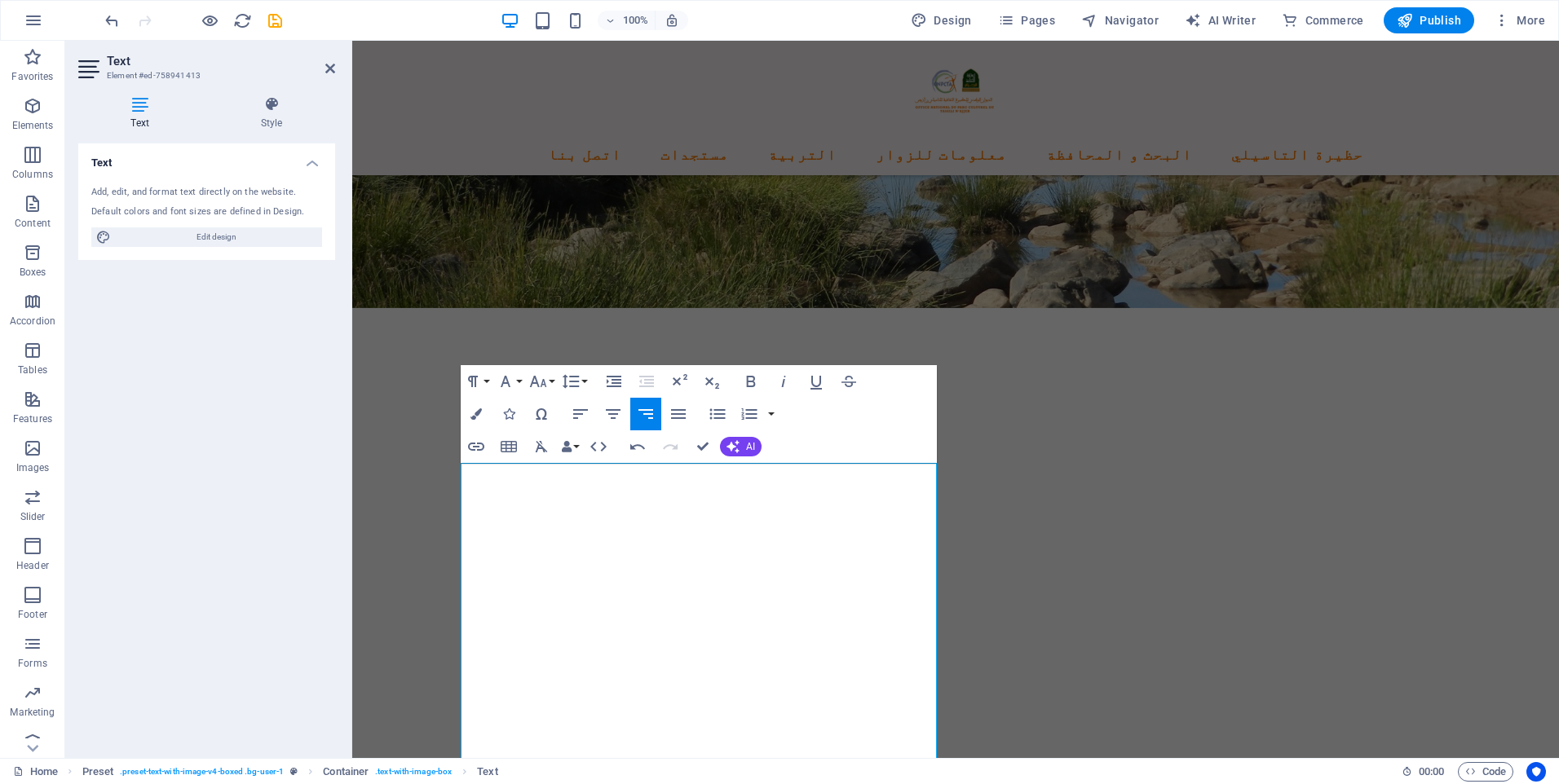 click on "Paragraph Format Normal Heading 1 Heading 2 Heading 3 Heading 4 Heading 5 Heading 6 Code Font Family Arial Georgia Impact Tahoma Times New Roman Verdana Inter Podkova Font Size 8 9 10 11 12 14 18 24 30 36 48 60 72 96 Line Height Default Single 1.15 1.5 Double Increase Indent Decrease Indent Superscript Subscript Bold Italic Underline Strikethrough Colors Icons Special Characters Align Left Align Center Align Right Align Justify Unordered List   Default Circle Disc Square    Ordered List   Default Lower Alpha Lower Greek Lower Roman Upper Alpha Upper Roman    Insert Link Insert Table Clear Formatting Data Bindings Company First name Last name Street ZIP code City Email Phone Mobile Fax Custom field 1 Custom field 2 Custom field 3 Custom field 4 Custom field 5 Custom field 6 HTML Undo Redo Confirm (Ctrl+⏎) AI Improve Make shorter Make longer Fix spelling & grammar Translate to English Generate text" at bounding box center [699, 414] 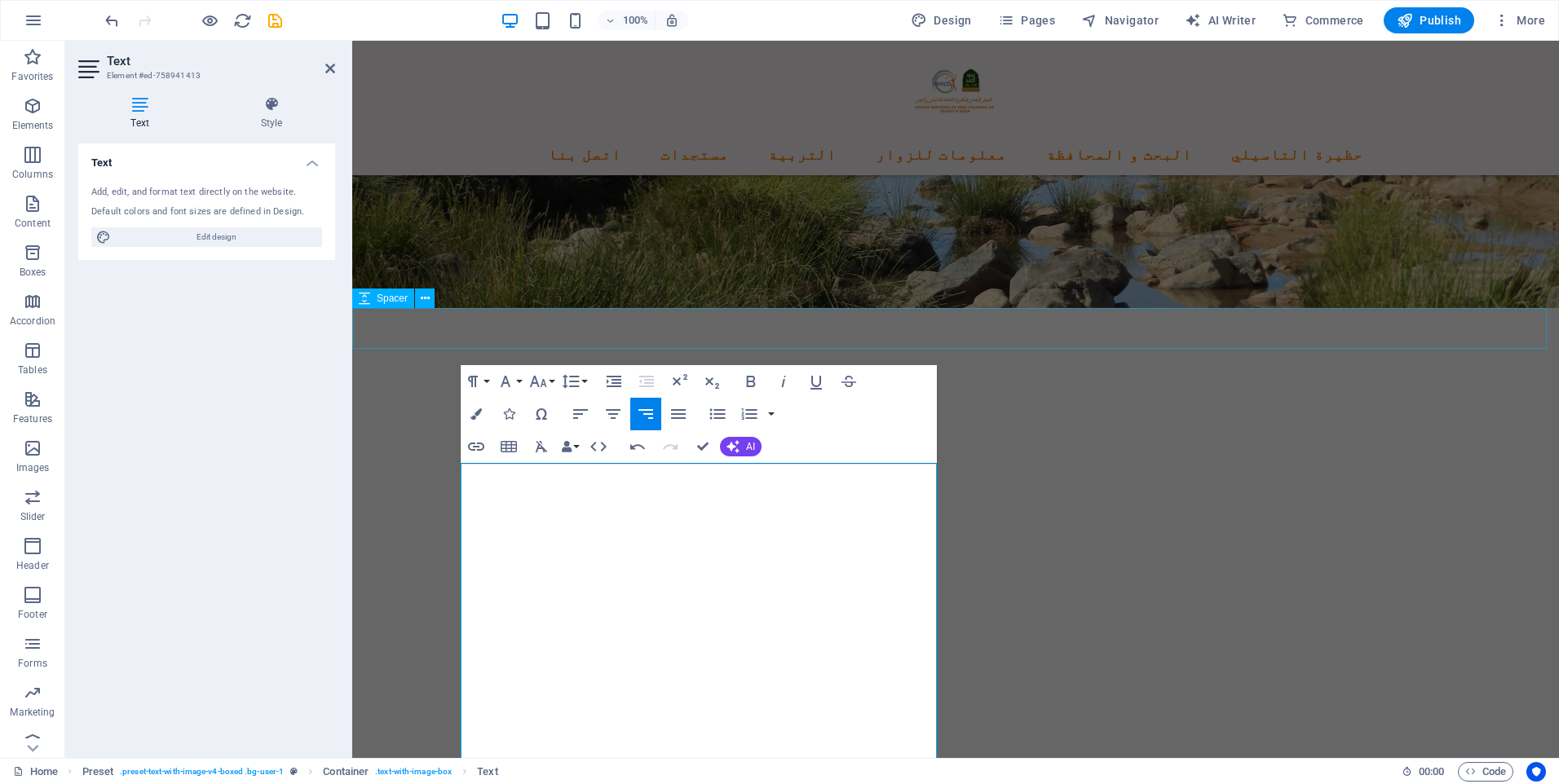 click at bounding box center (956, 980) 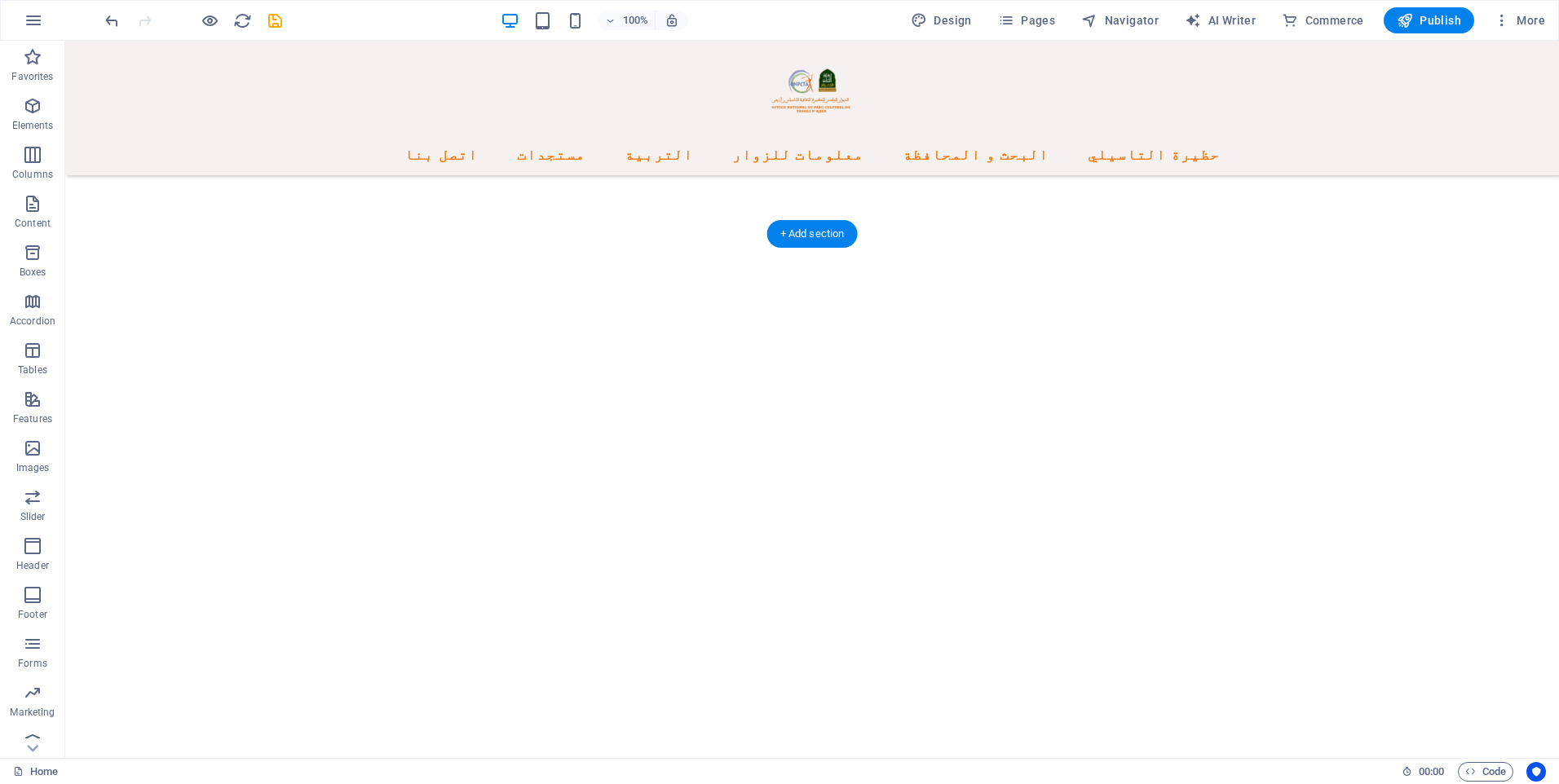 scroll, scrollTop: 629, scrollLeft: 0, axis: vertical 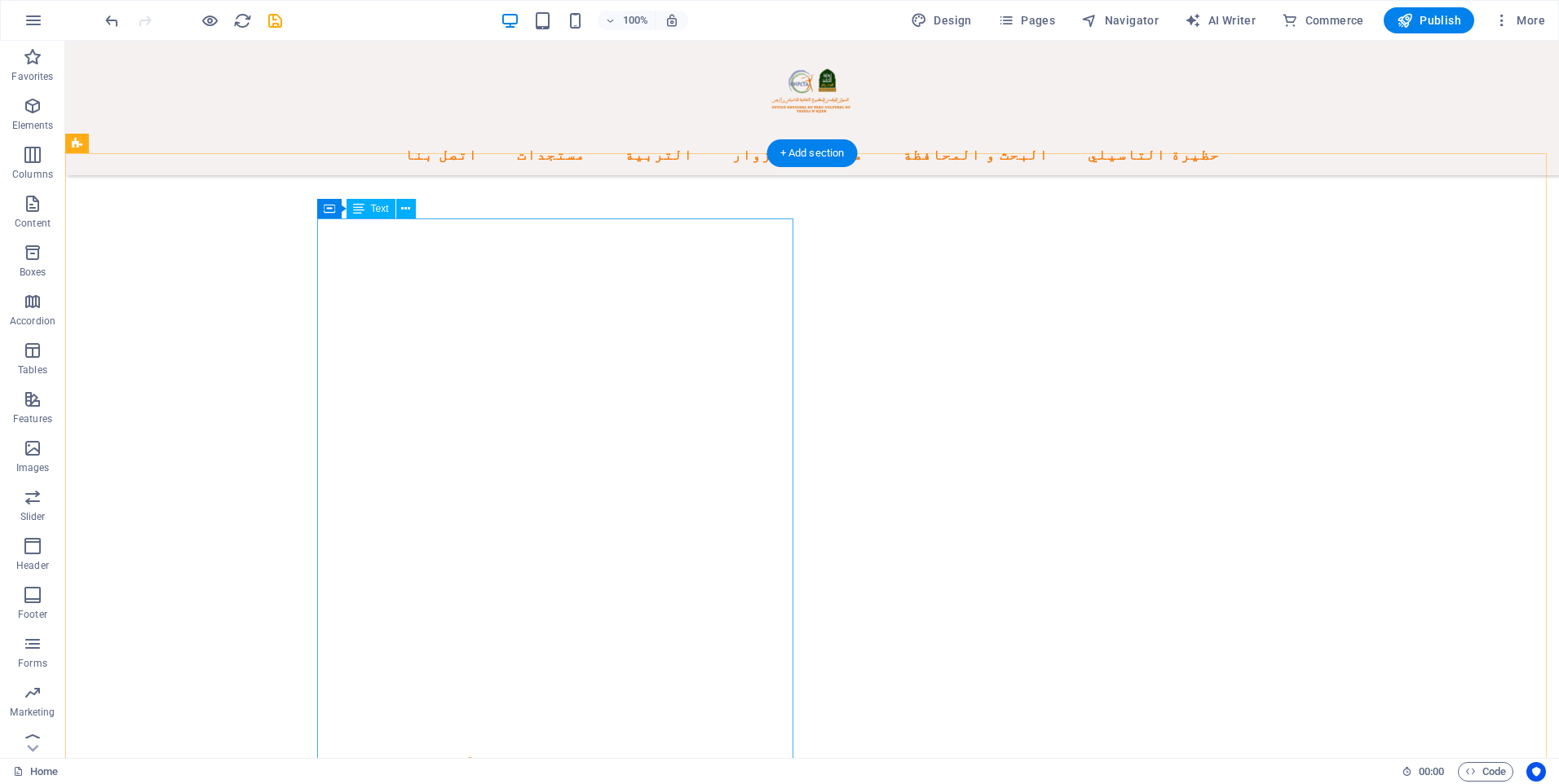 click on "The Tassili n'Ajjer Cultural Park is located in the states of [CITY] and [CITY], 2000 km from the Mediterranean coast and includes all the plateaus called "Tassili" and the surrounding sand dunes, covering an area of 138,000 km. It was founded in 1972 on part of the Tassili plateau, then redeveloped in 1987 to include all the sedimentary formations forming the plateau. In 2012, it was expanded and renamed the Tassili n'Ajjer Cultural Park in accordance with the Cultural Heritage Law. Define the boundaries of the Tassili n'Ajjer Cultural Park, which covers an area of 138,000 km2, as follows: - [WEST]: [CITY] and [CITY] in [STATE] The office is organized as follows:" at bounding box center (574, 1429) 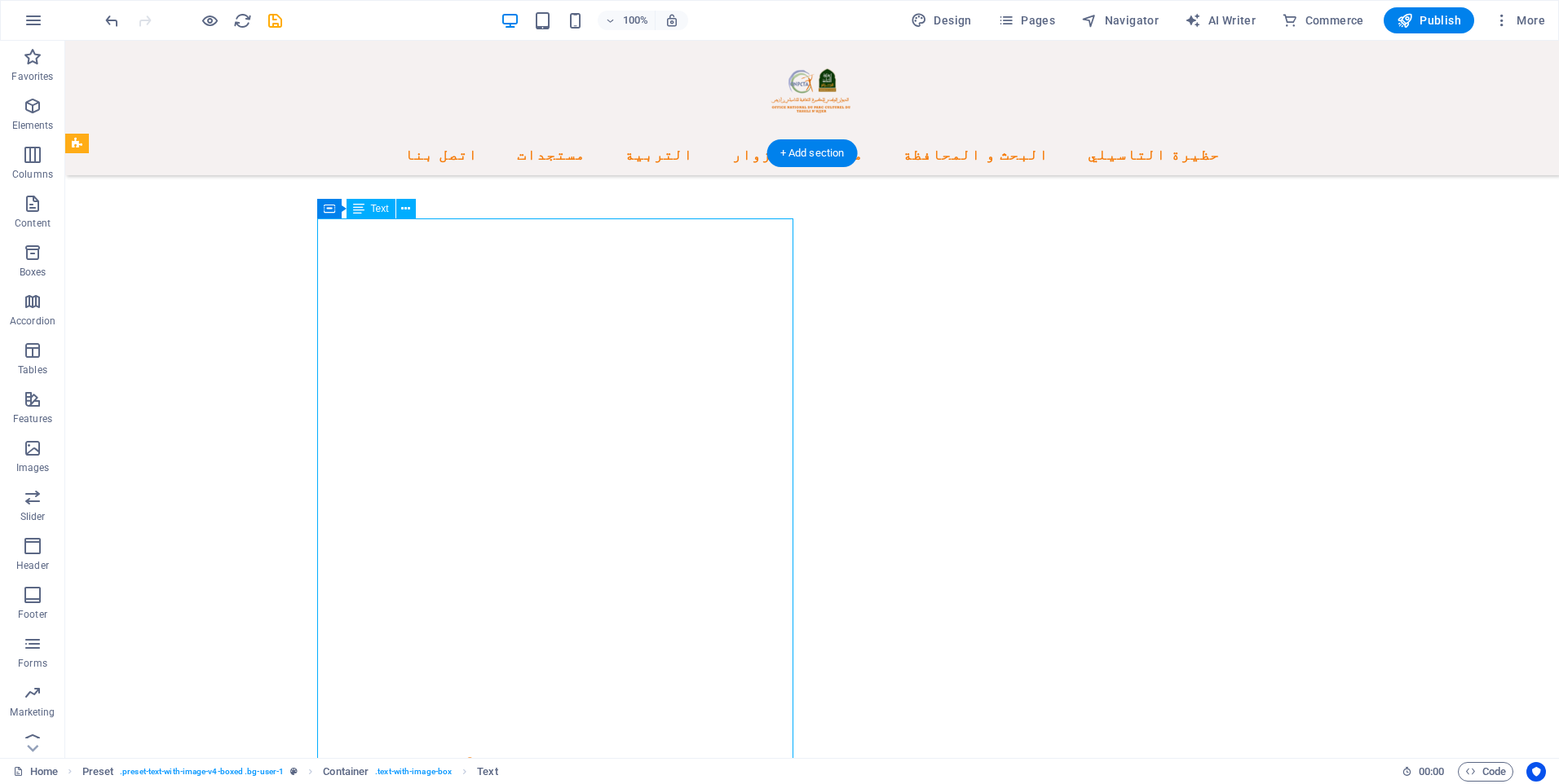 click on "The Tassili n'Ajjer Cultural Park is located in the states of [CITY] and [CITY], 2000 km from the Mediterranean coast and includes all the plateaus called "Tassili" and the surrounding sand dunes, covering an area of 138,000 km. It was founded in 1972 on part of the Tassili plateau, then redeveloped in 1987 to include all the sedimentary formations forming the plateau. In 2012, it was expanded and renamed the Tassili n'Ajjer Cultural Park in accordance with the Cultural Heritage Law. Define the boundaries of the Tassili n'Ajjer Cultural Park, which covers an area of 138,000 km2, as follows: - [WEST]: [CITY] and [CITY] in [STATE] The office is organized as follows:" at bounding box center (574, 1429) 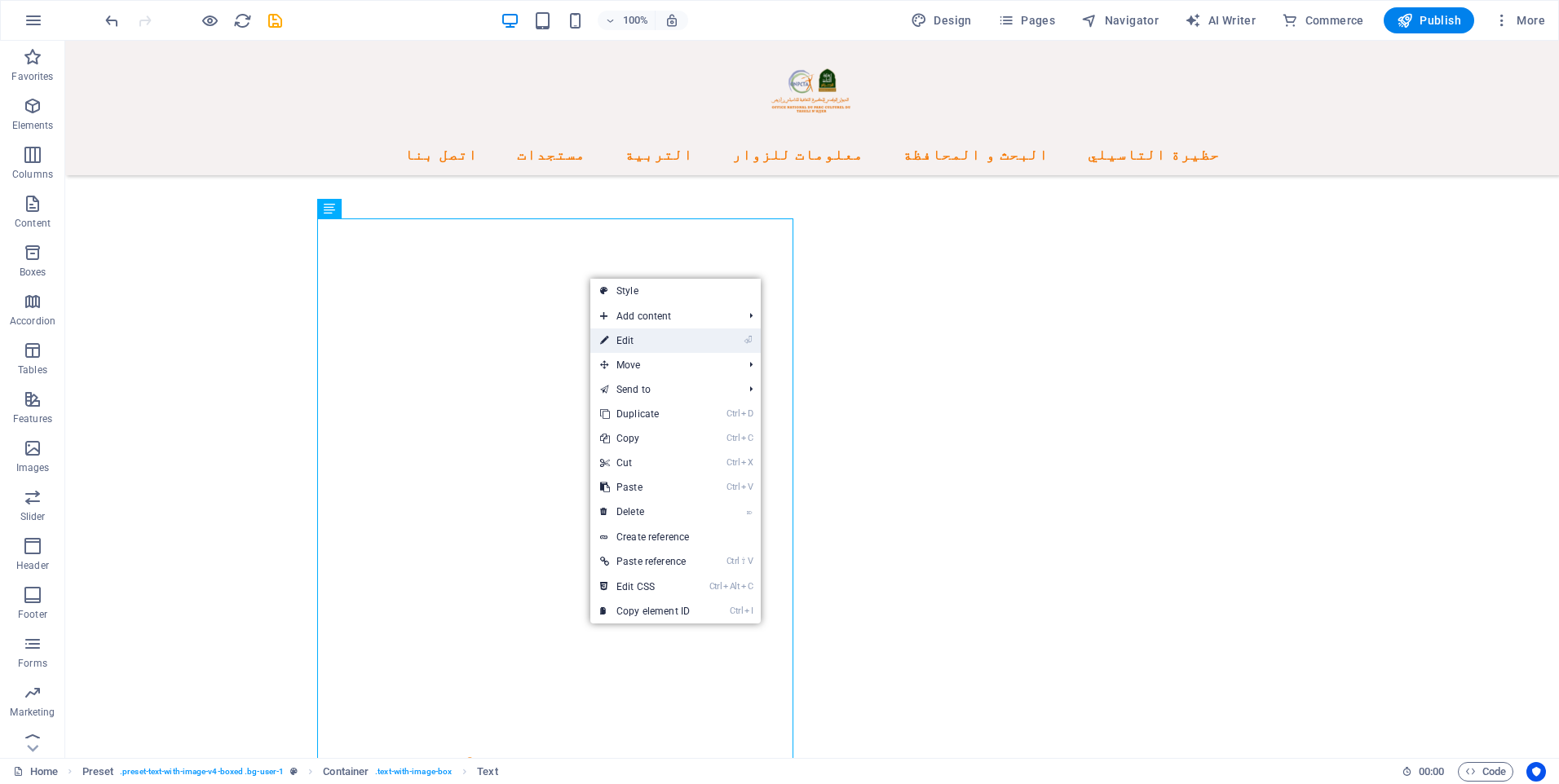 click on "⏎  Edit" at bounding box center [645, 341] 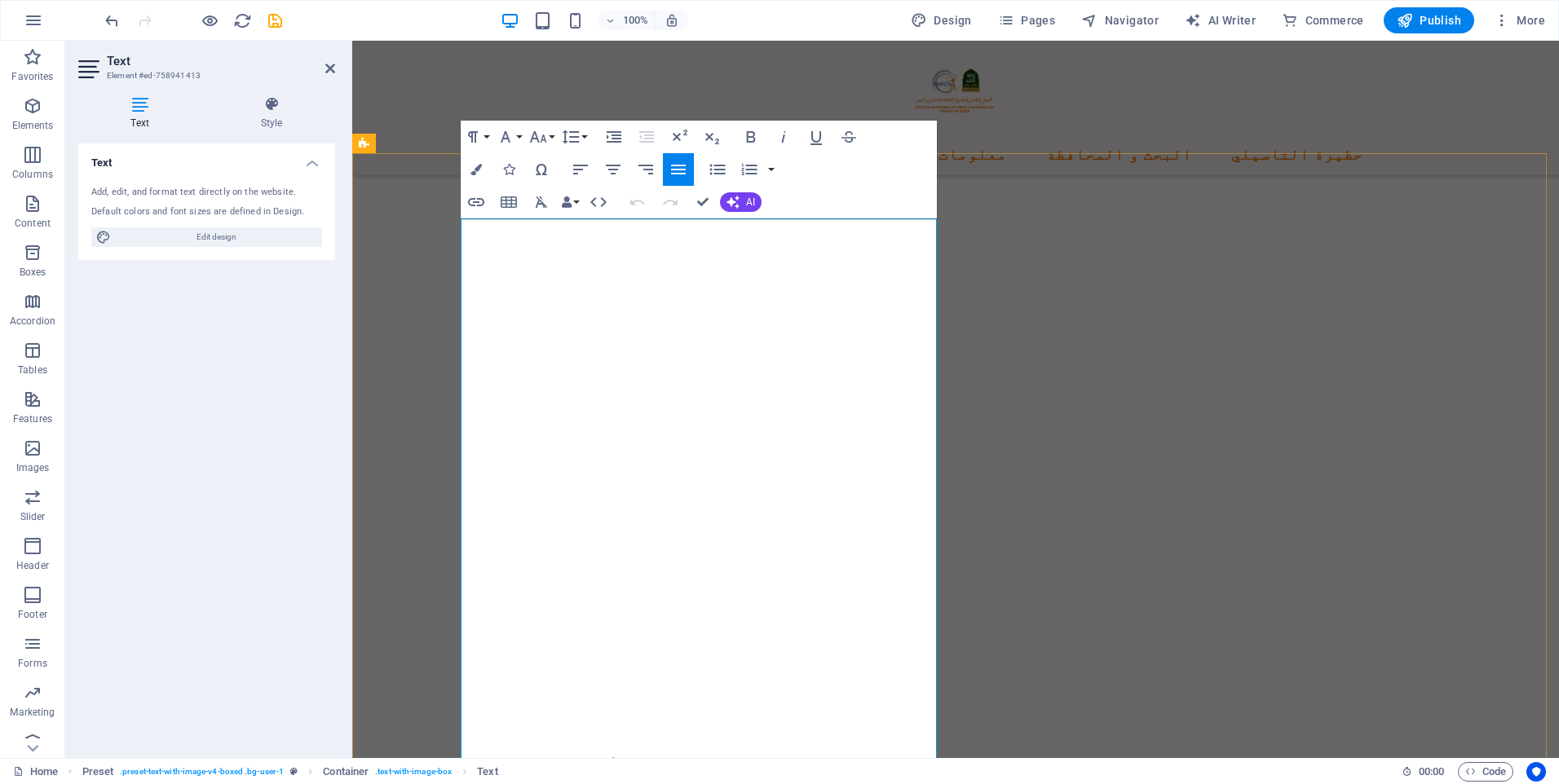 click on "تقع الحظيرة الثقافية للتاسيلي ن ا زجر بولايتي جانت و إليزي على بعد 2000 كلم من سواحل البحر الابيض المتوسط وتشمل كل الهضبات التي تدعى "تاسيلي" والكثبان الرملية التي تحيط به وهي تتربع على مساحة 138000 كلم." at bounding box center (861, 893) 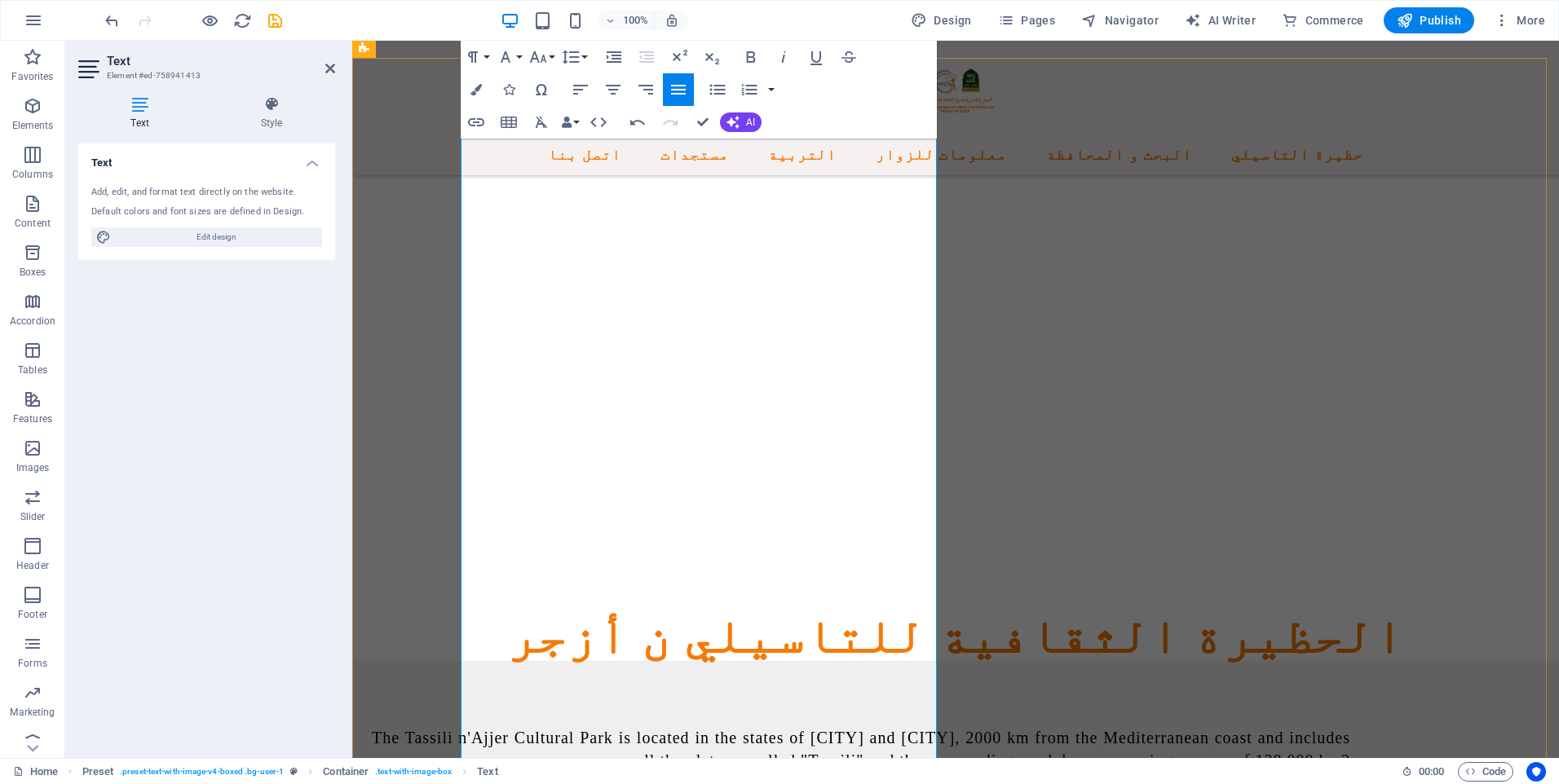 scroll, scrollTop: 792, scrollLeft: 0, axis: vertical 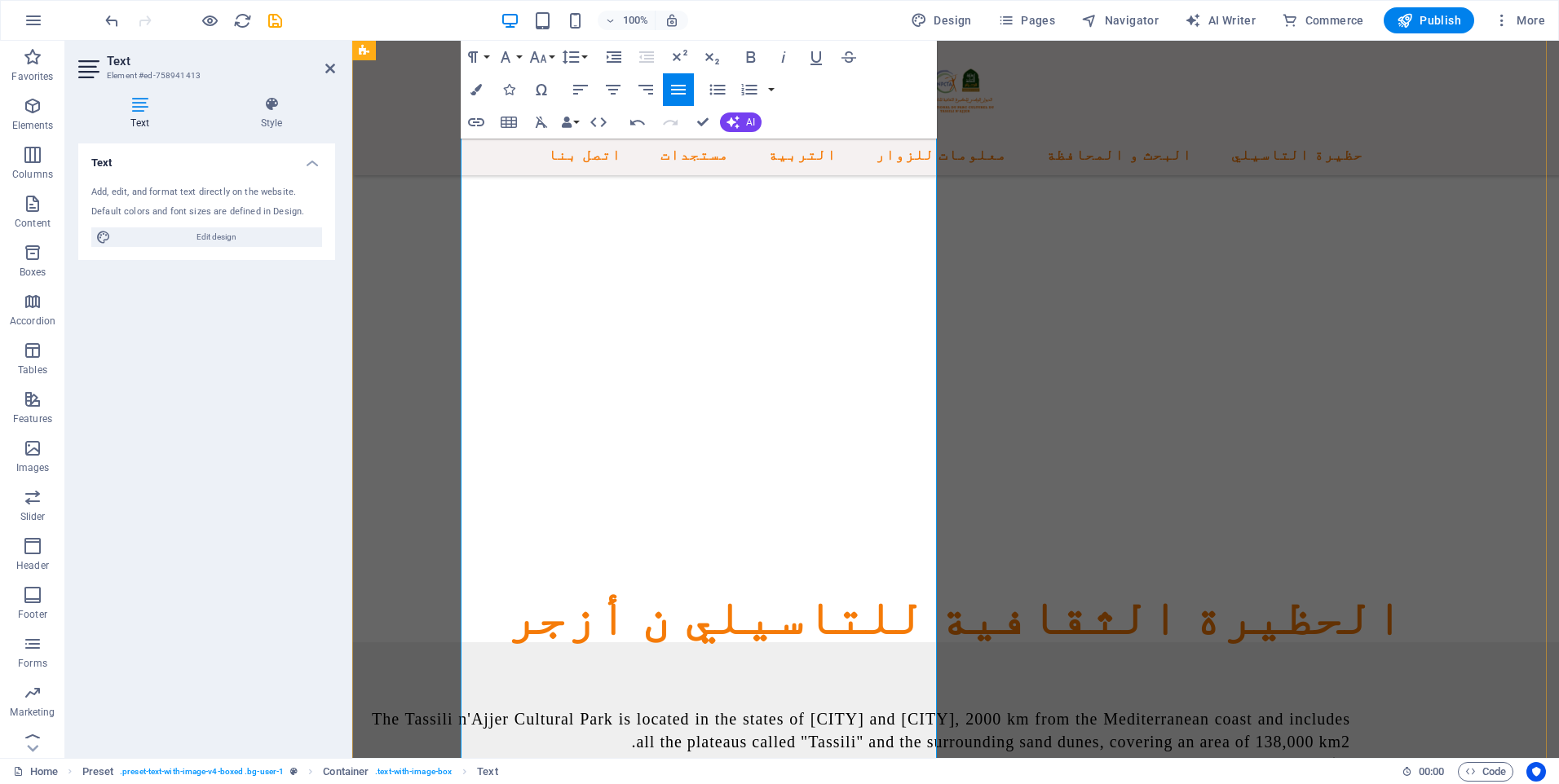 drag, startPoint x: 510, startPoint y: 363, endPoint x: 710, endPoint y: 355, distance: 200.15994 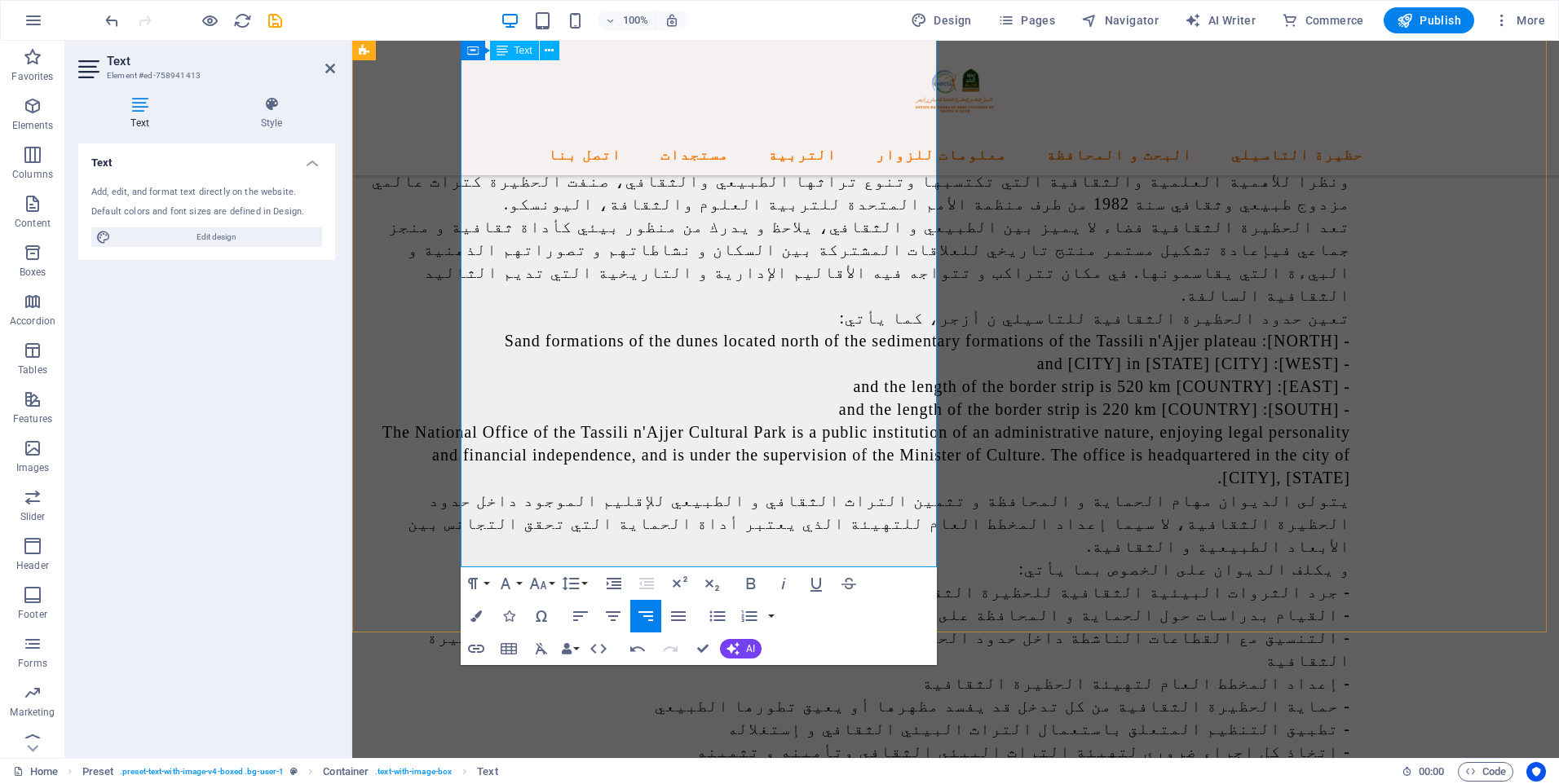scroll, scrollTop: 1526, scrollLeft: 0, axis: vertical 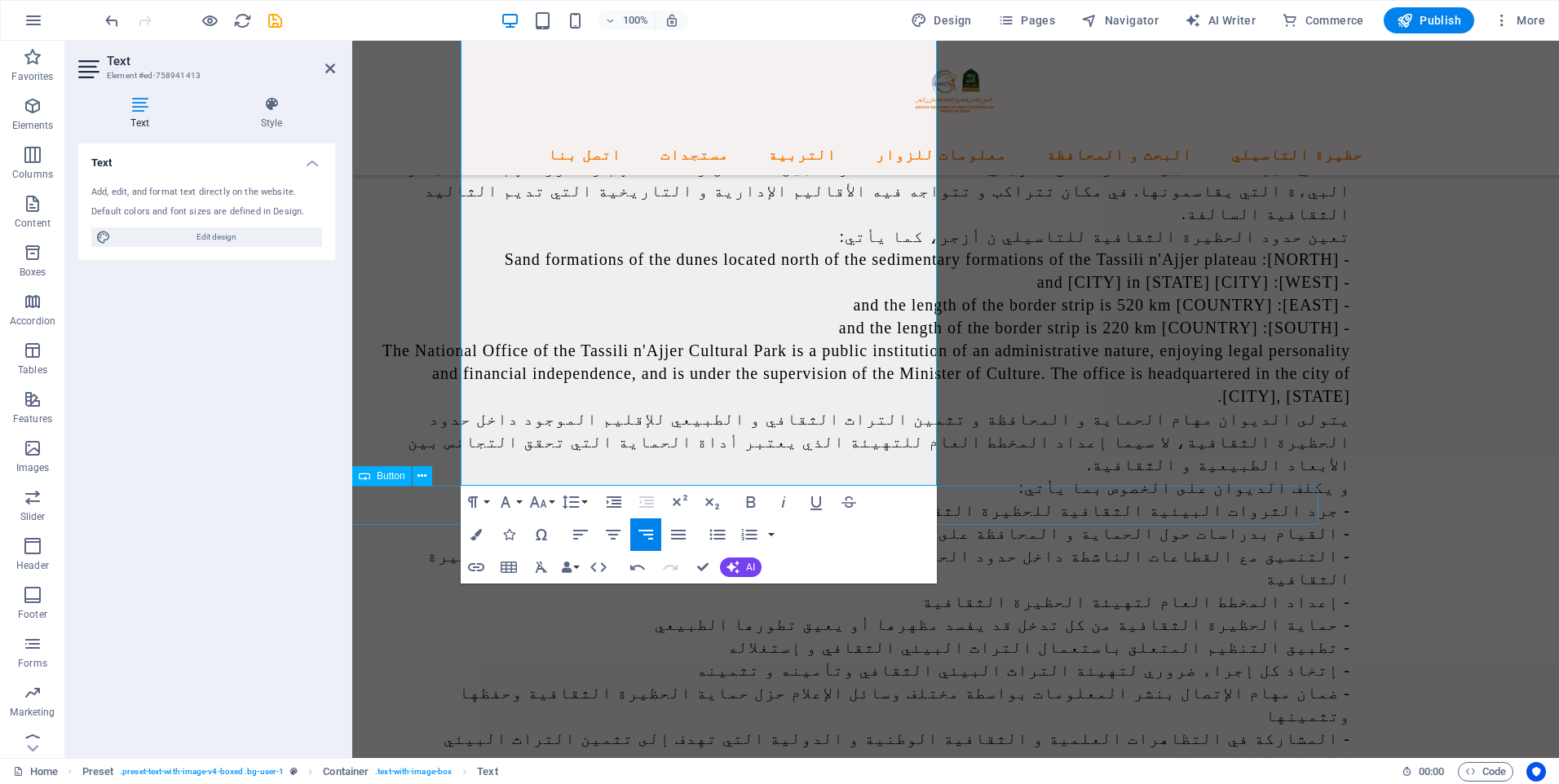 click on "...المزيد" at bounding box center (727, 2311) 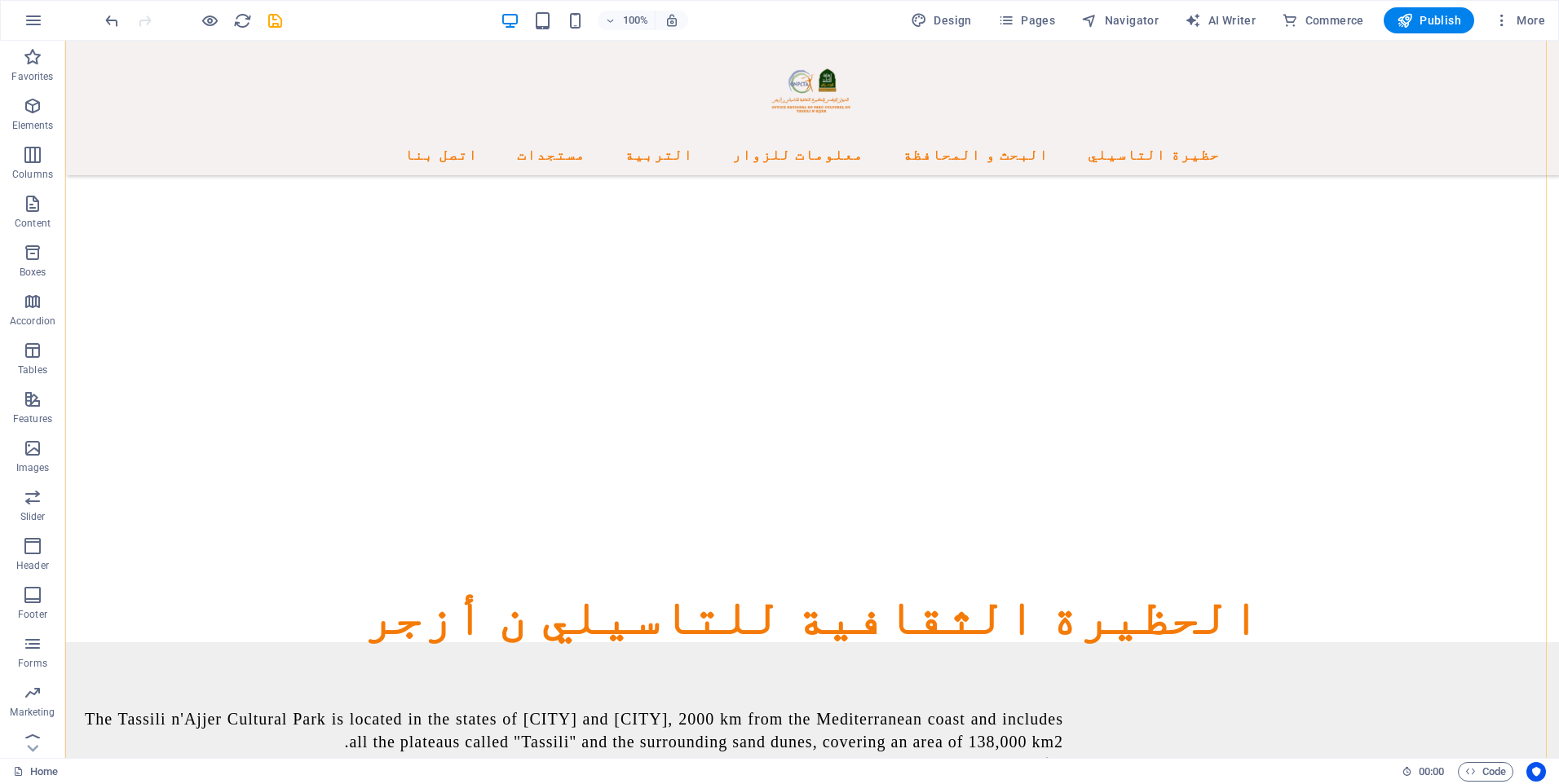 scroll, scrollTop: 896, scrollLeft: 0, axis: vertical 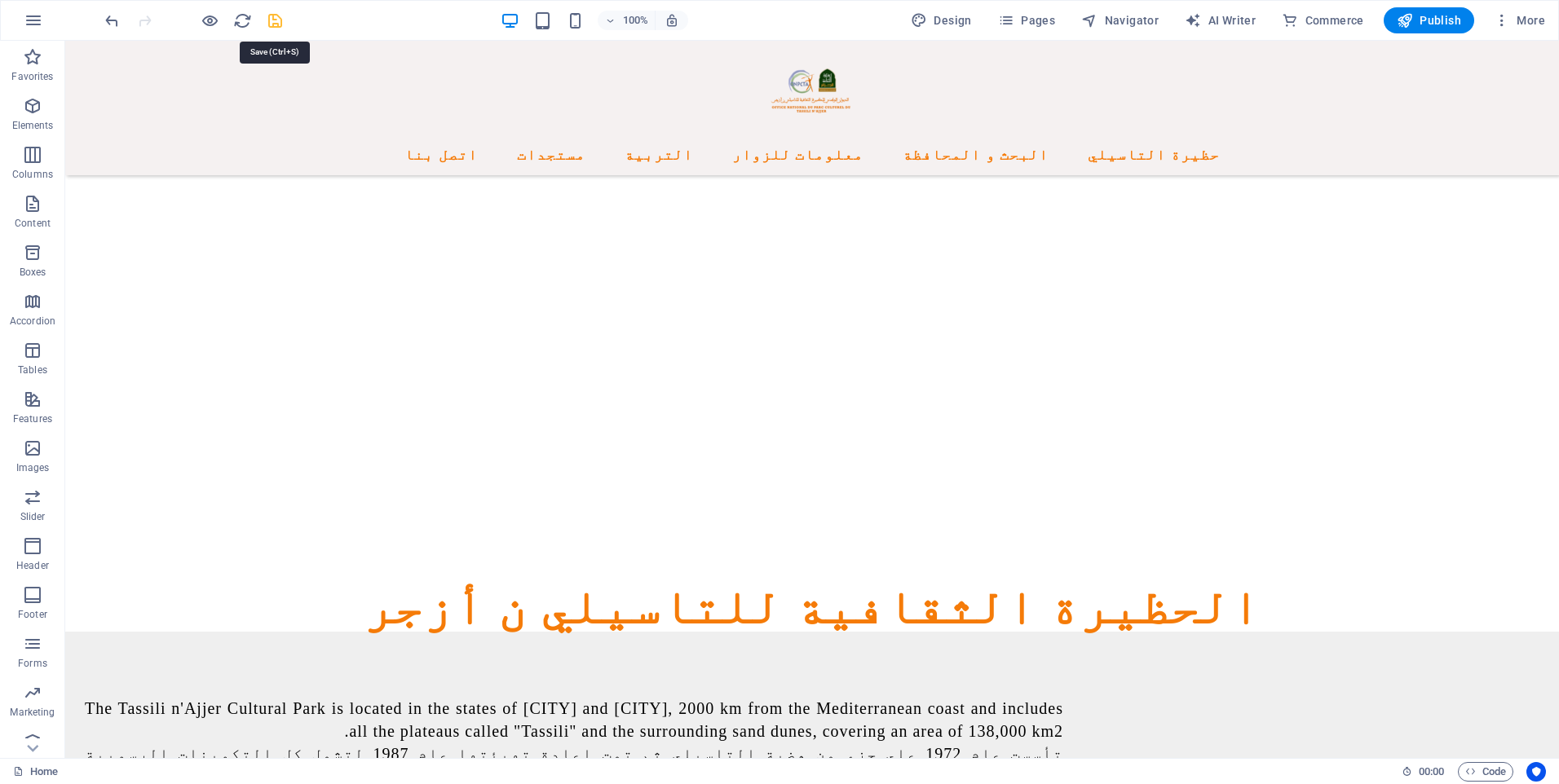 click at bounding box center (275, 20) 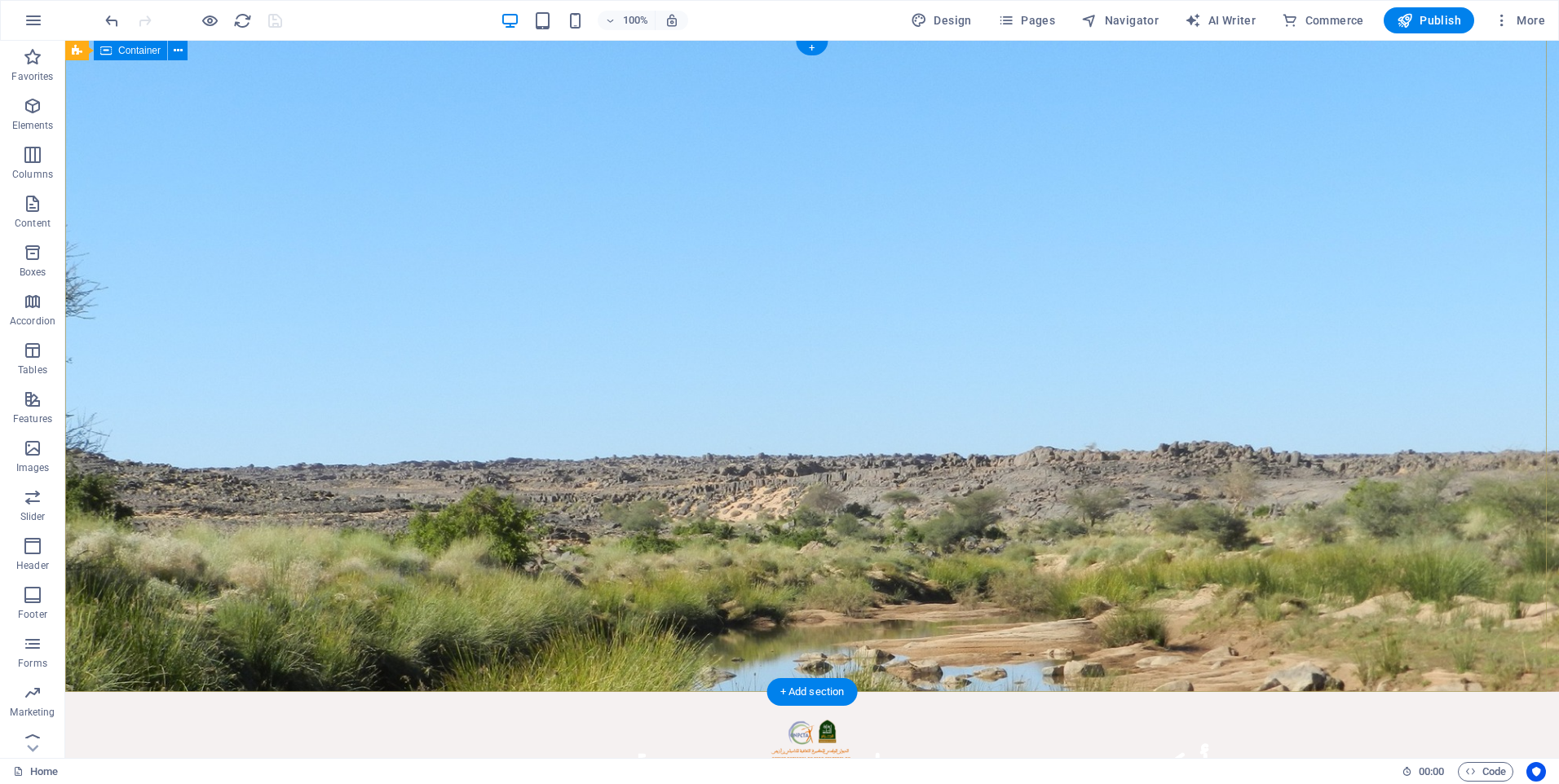 scroll, scrollTop: 0, scrollLeft: 0, axis: both 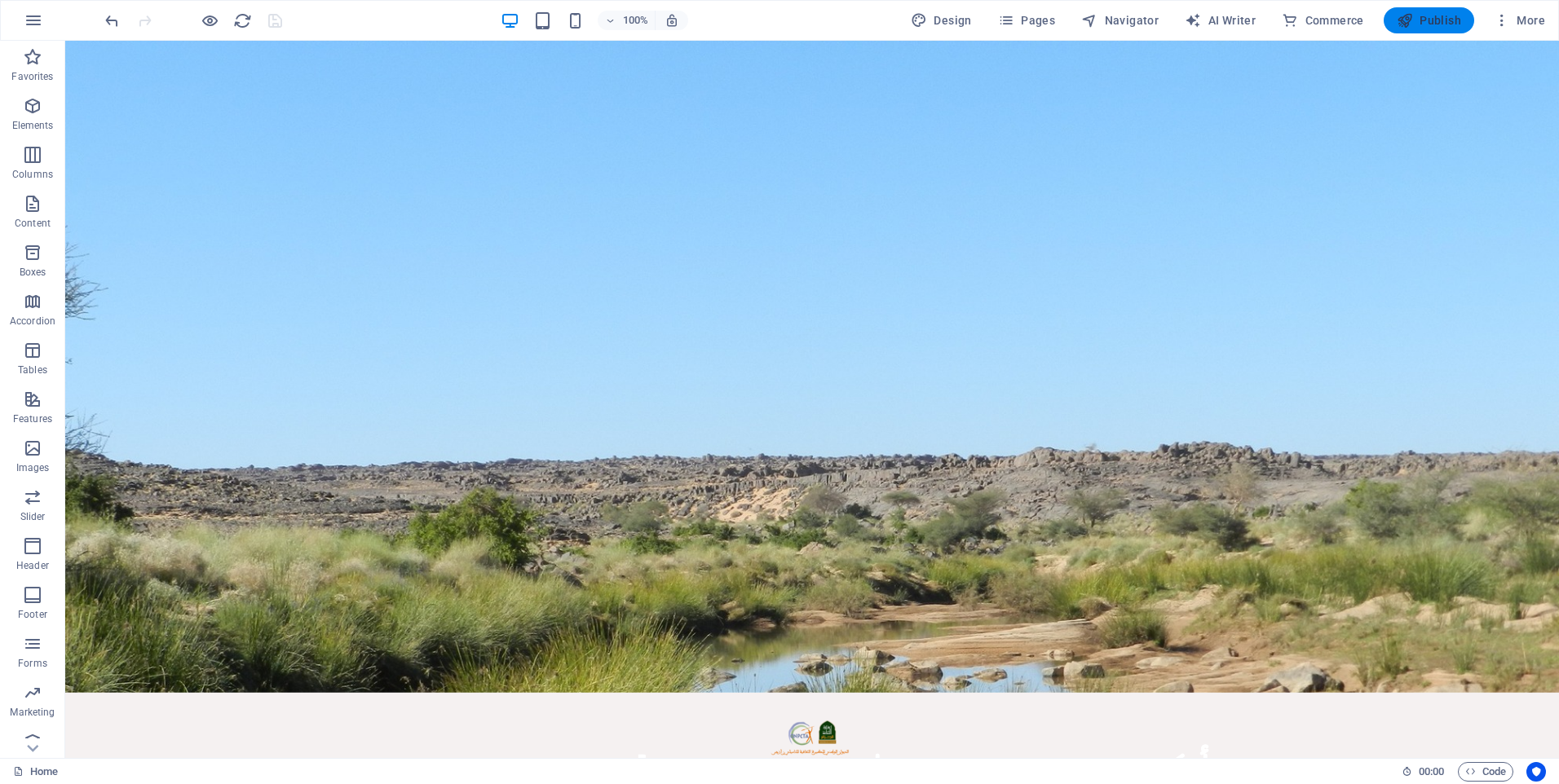 click on "Publish" at bounding box center (1429, 20) 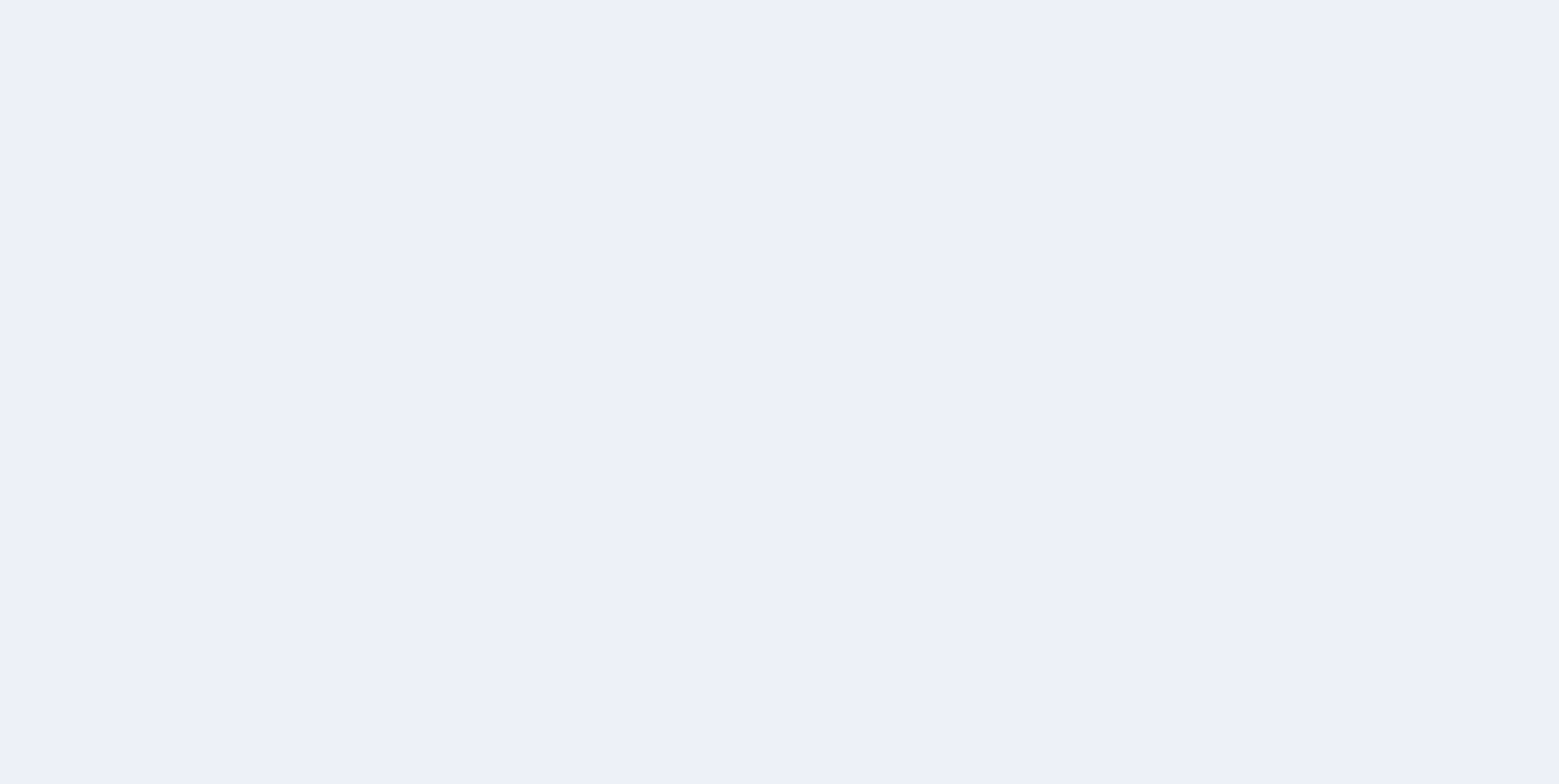 scroll, scrollTop: 0, scrollLeft: 0, axis: both 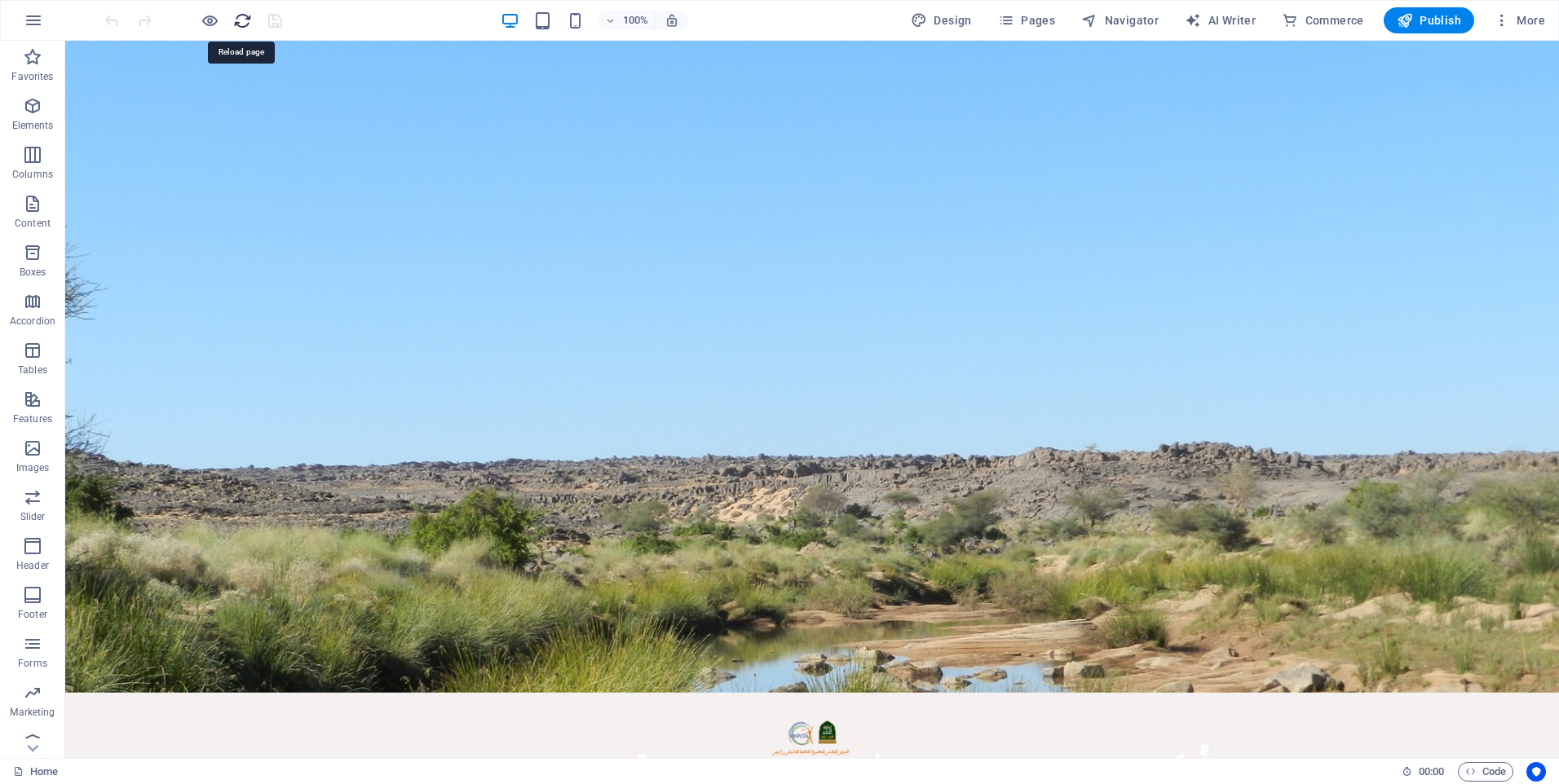 click at bounding box center [242, 20] 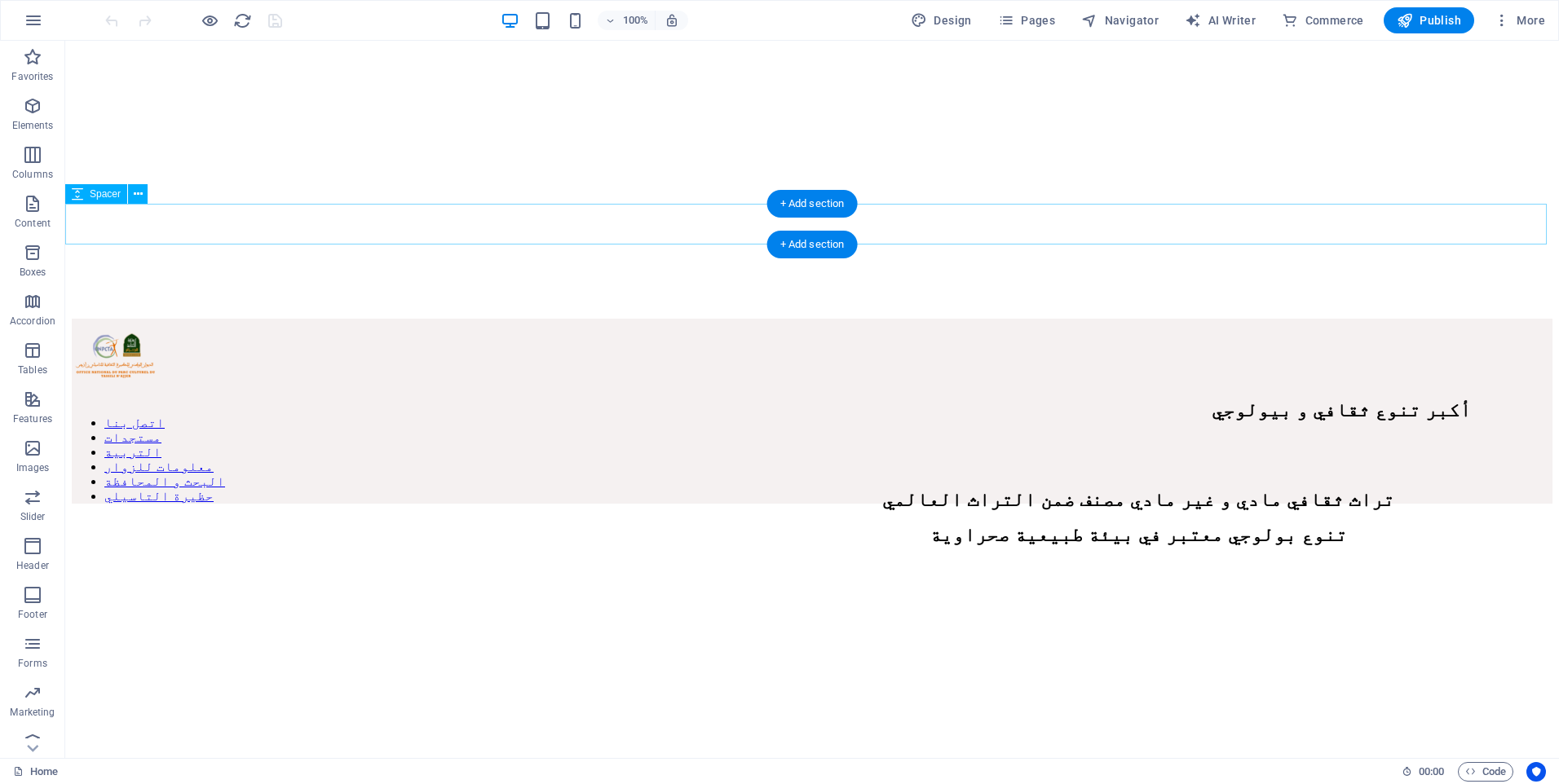 scroll, scrollTop: 0, scrollLeft: 0, axis: both 